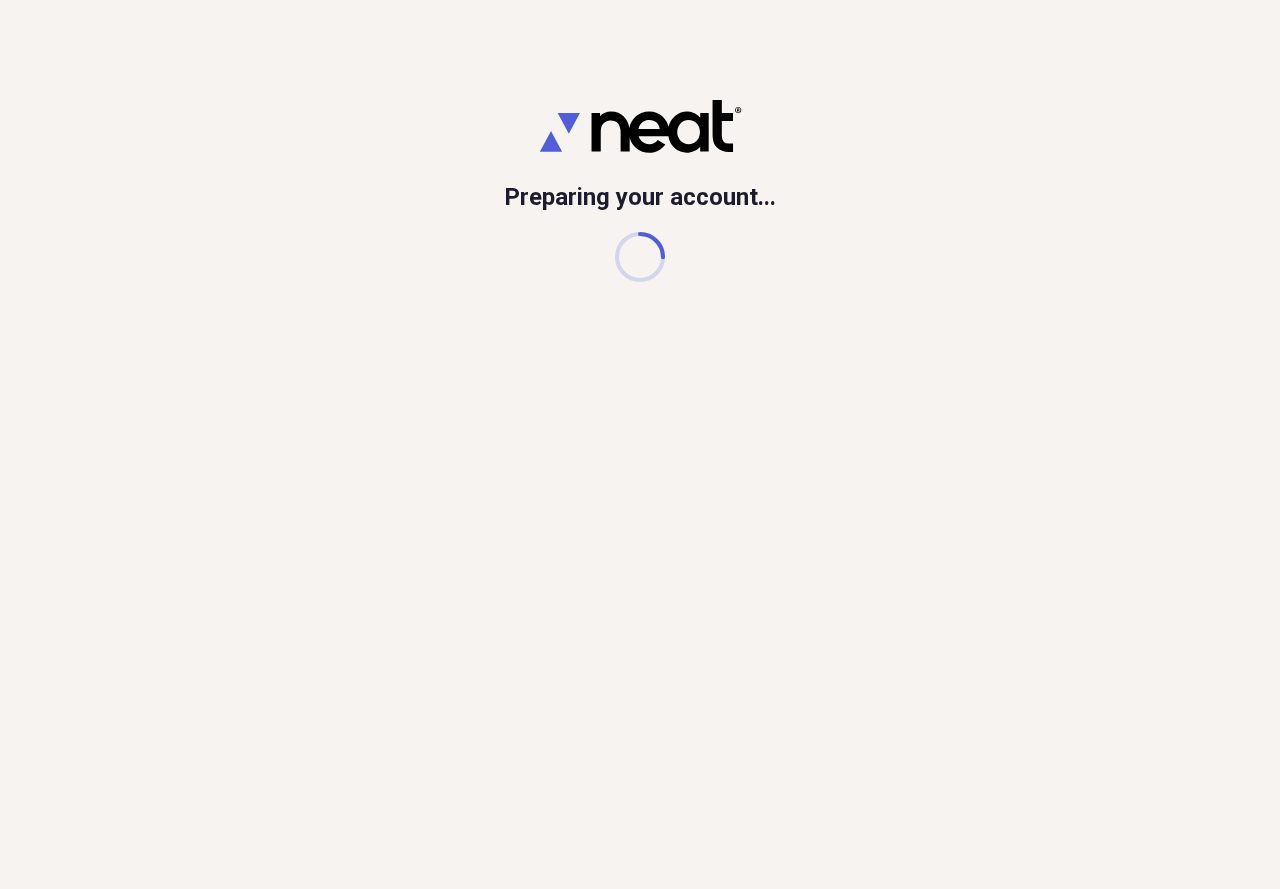 scroll, scrollTop: 0, scrollLeft: 0, axis: both 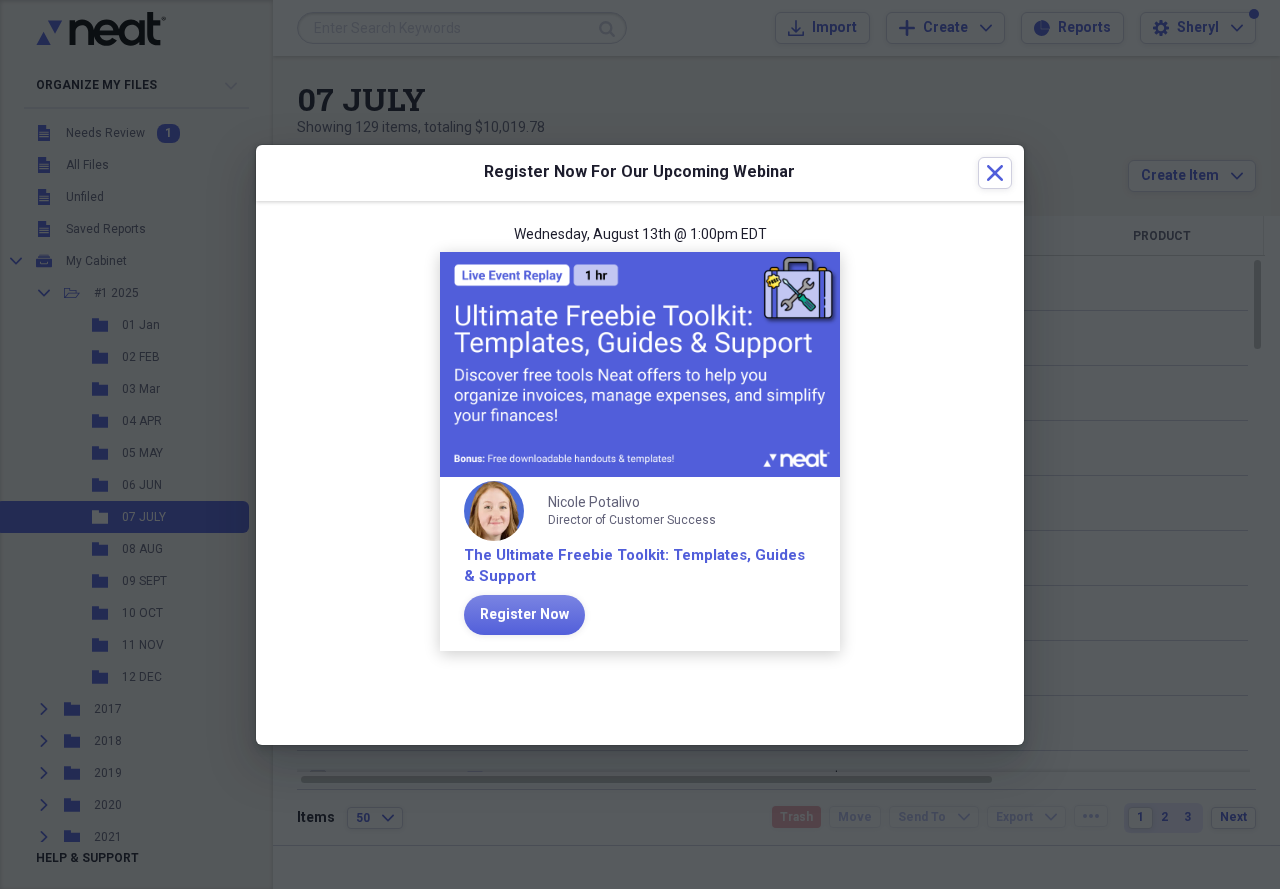 click on "Register Now For Our Upcoming Webinar Close" at bounding box center [640, 173] 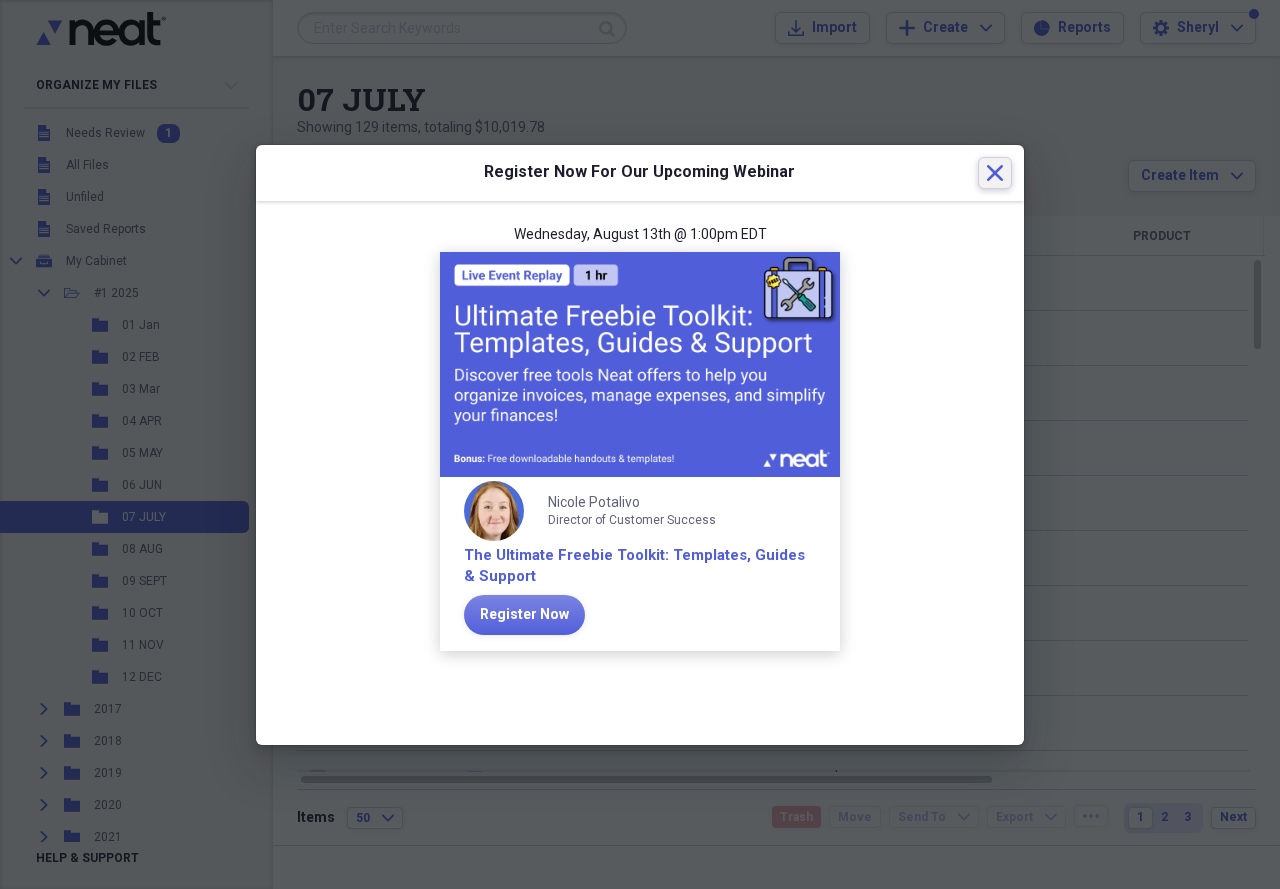 click on "Close" at bounding box center [995, 173] 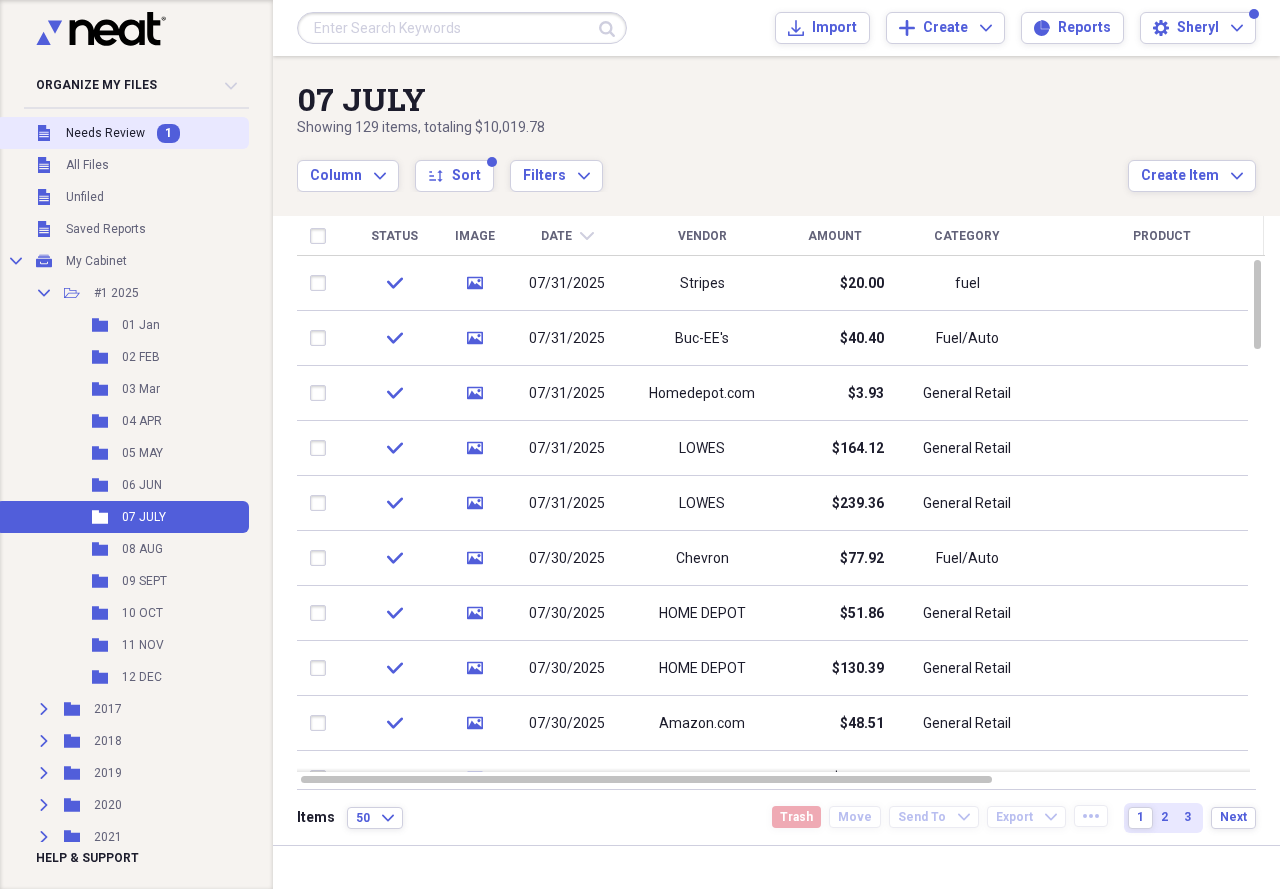 click on "Unfiled Needs Review 1" at bounding box center (122, 133) 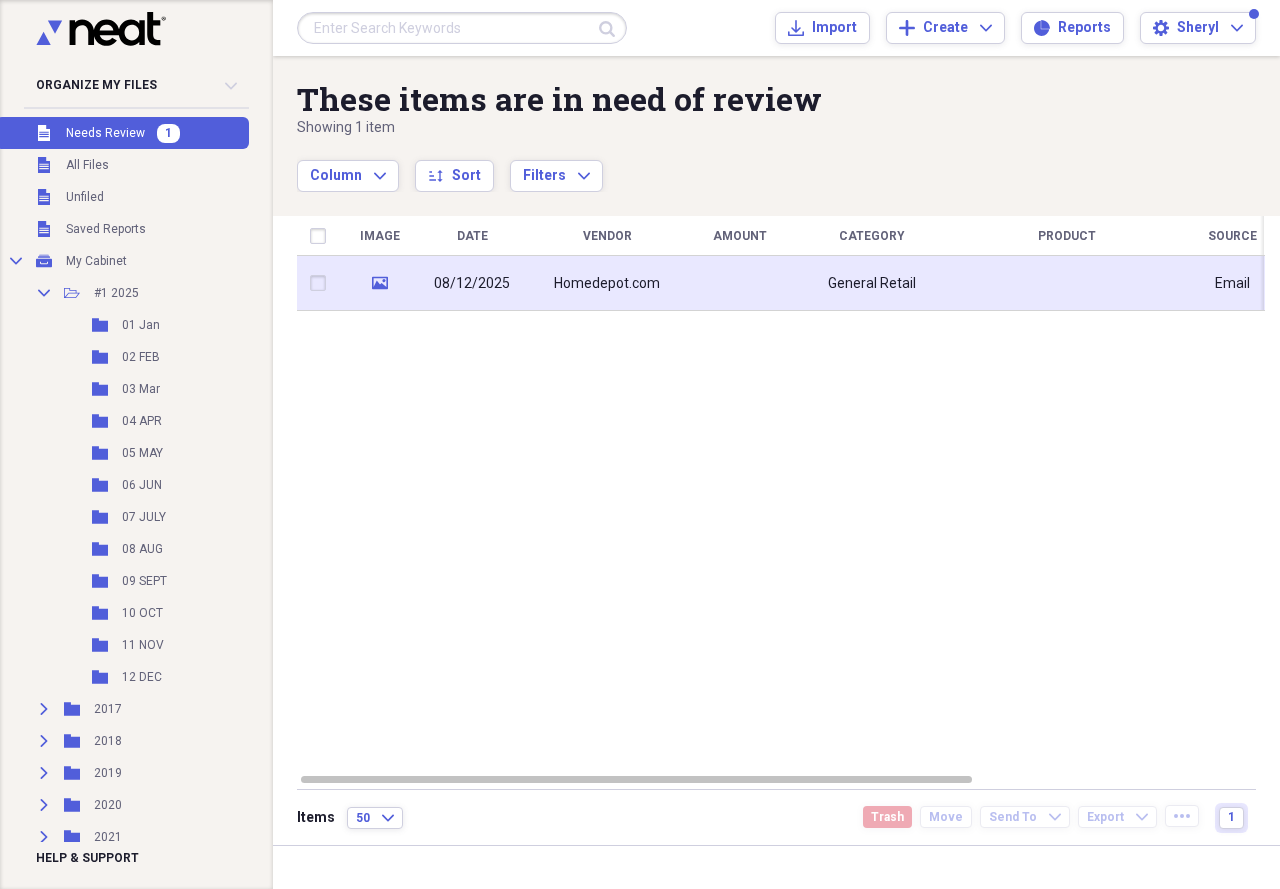 click at bounding box center [739, 283] 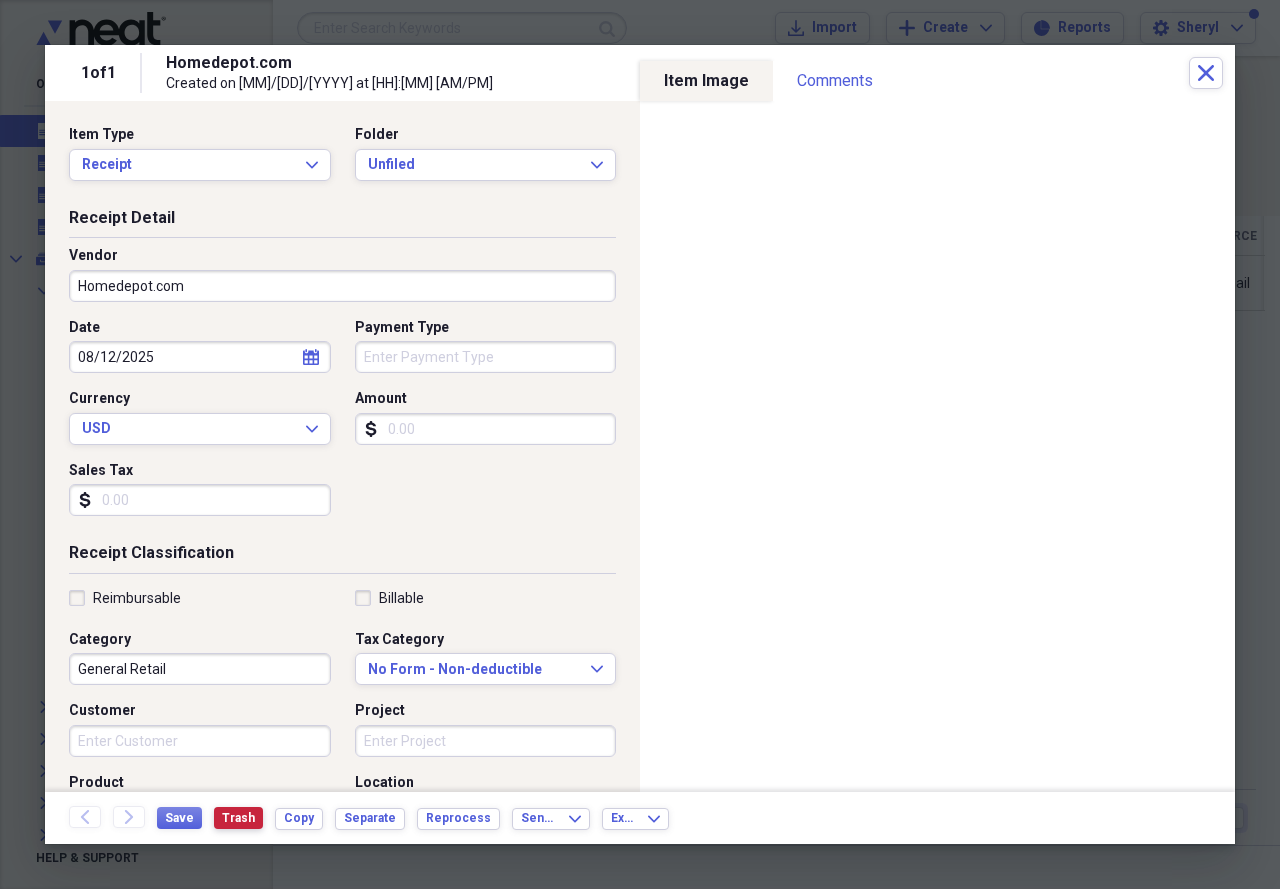 click on "Trash" at bounding box center [238, 818] 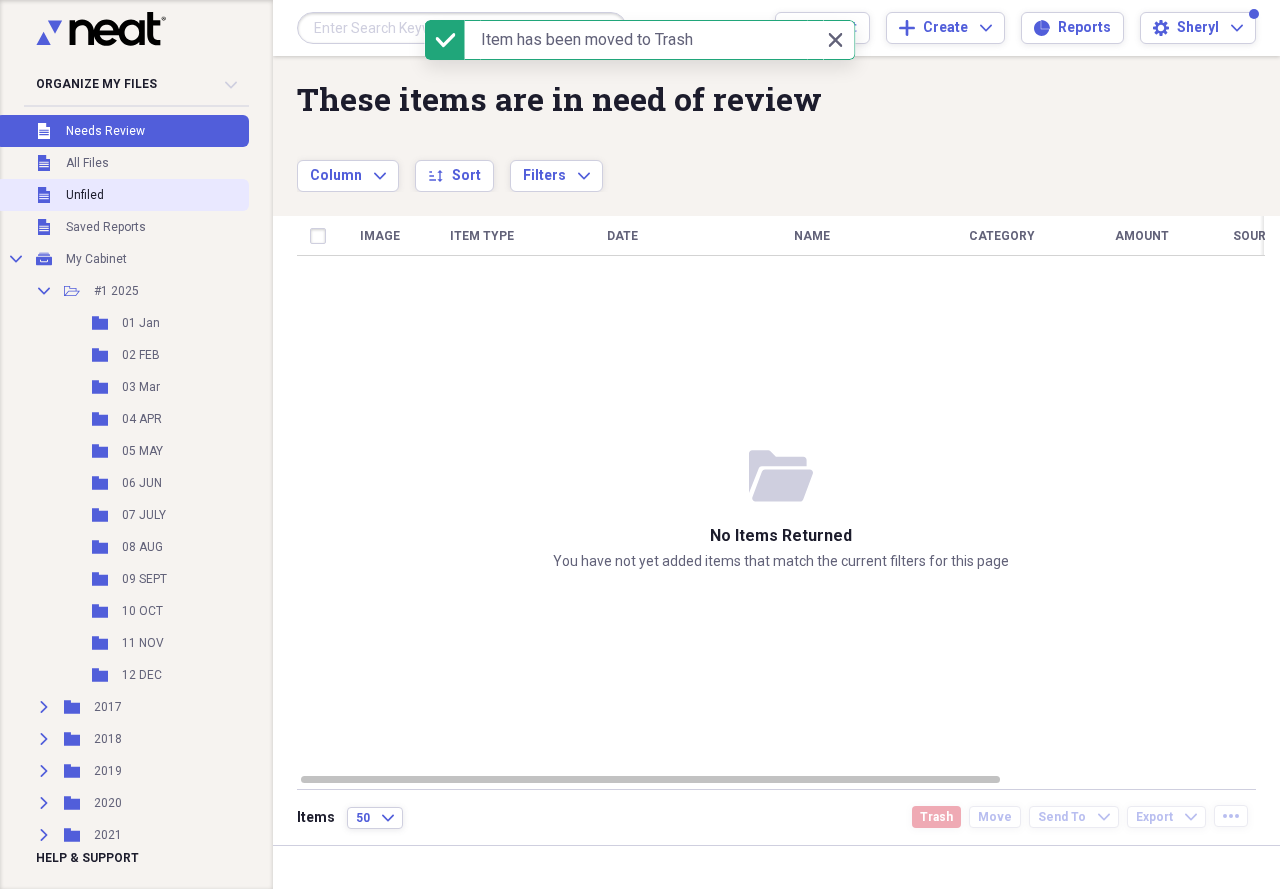 click on "Unfiled" at bounding box center (85, 195) 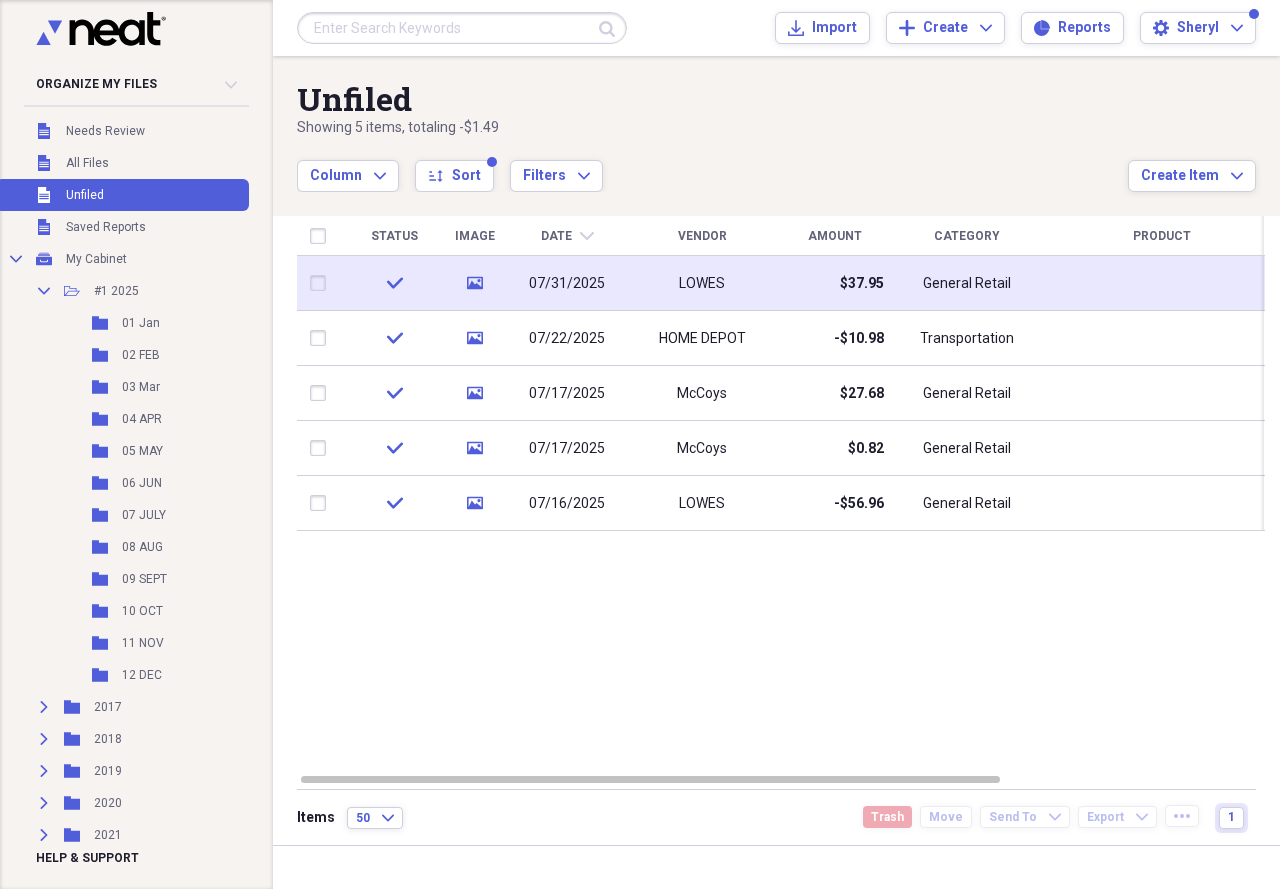 click on "07/31/2025" at bounding box center [567, 283] 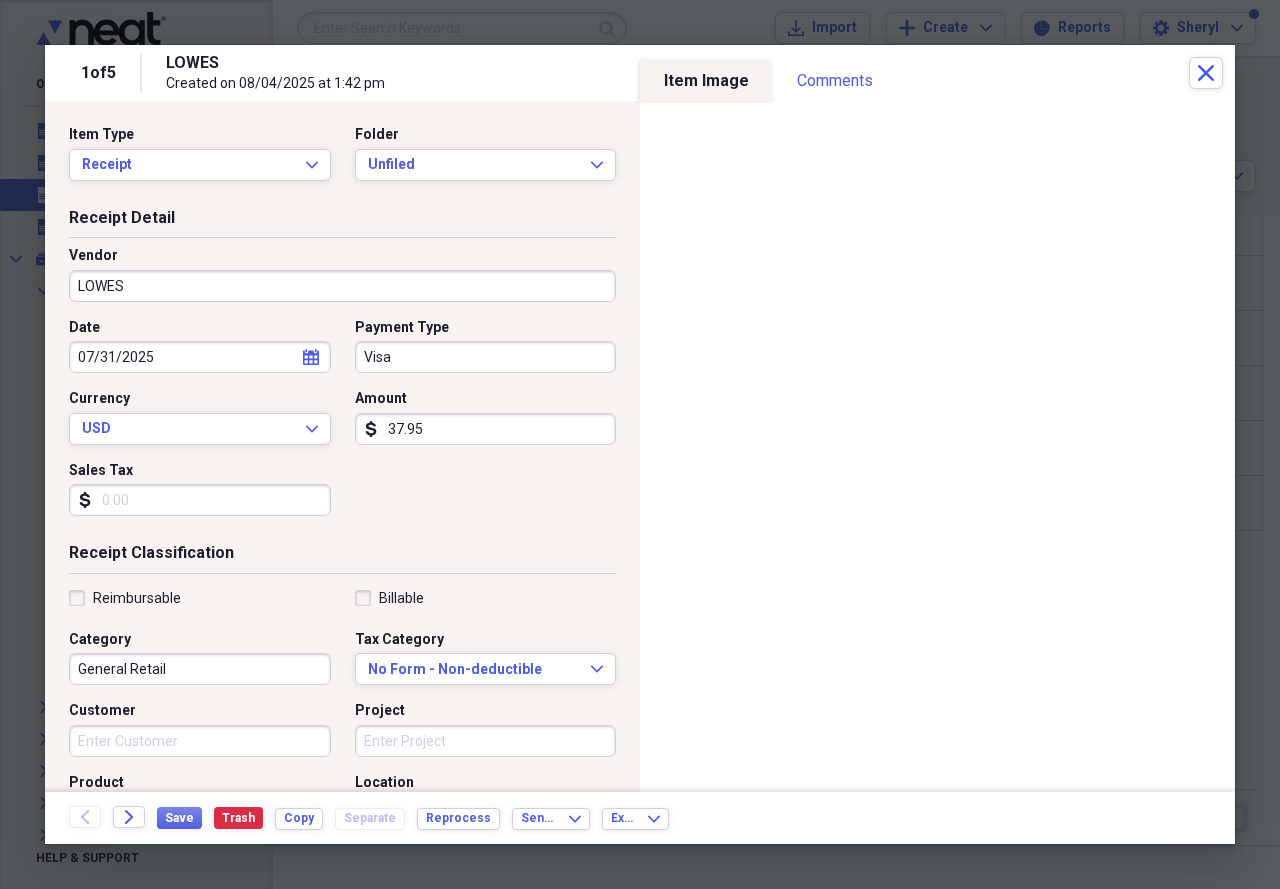 click on "Sales Tax" at bounding box center (200, 500) 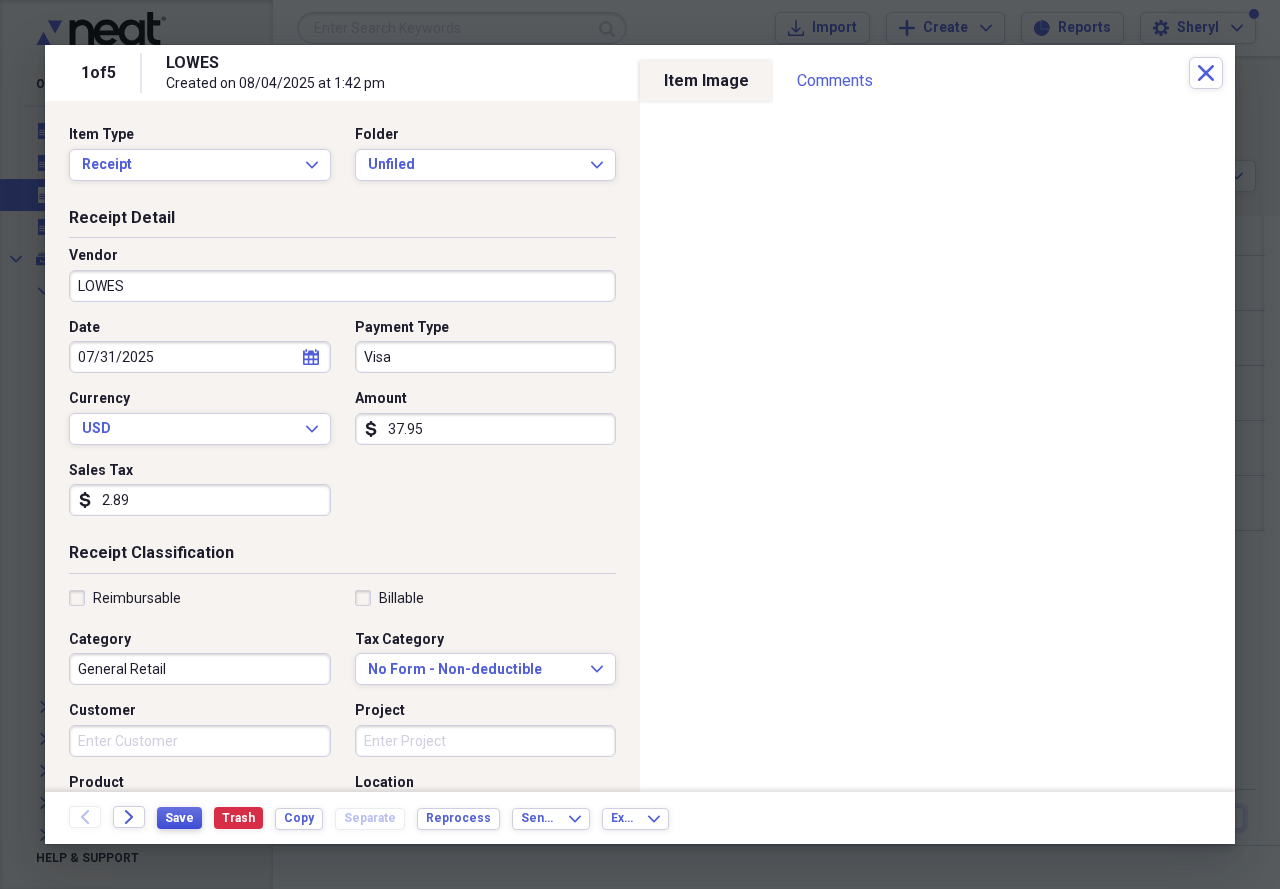 type on "2.89" 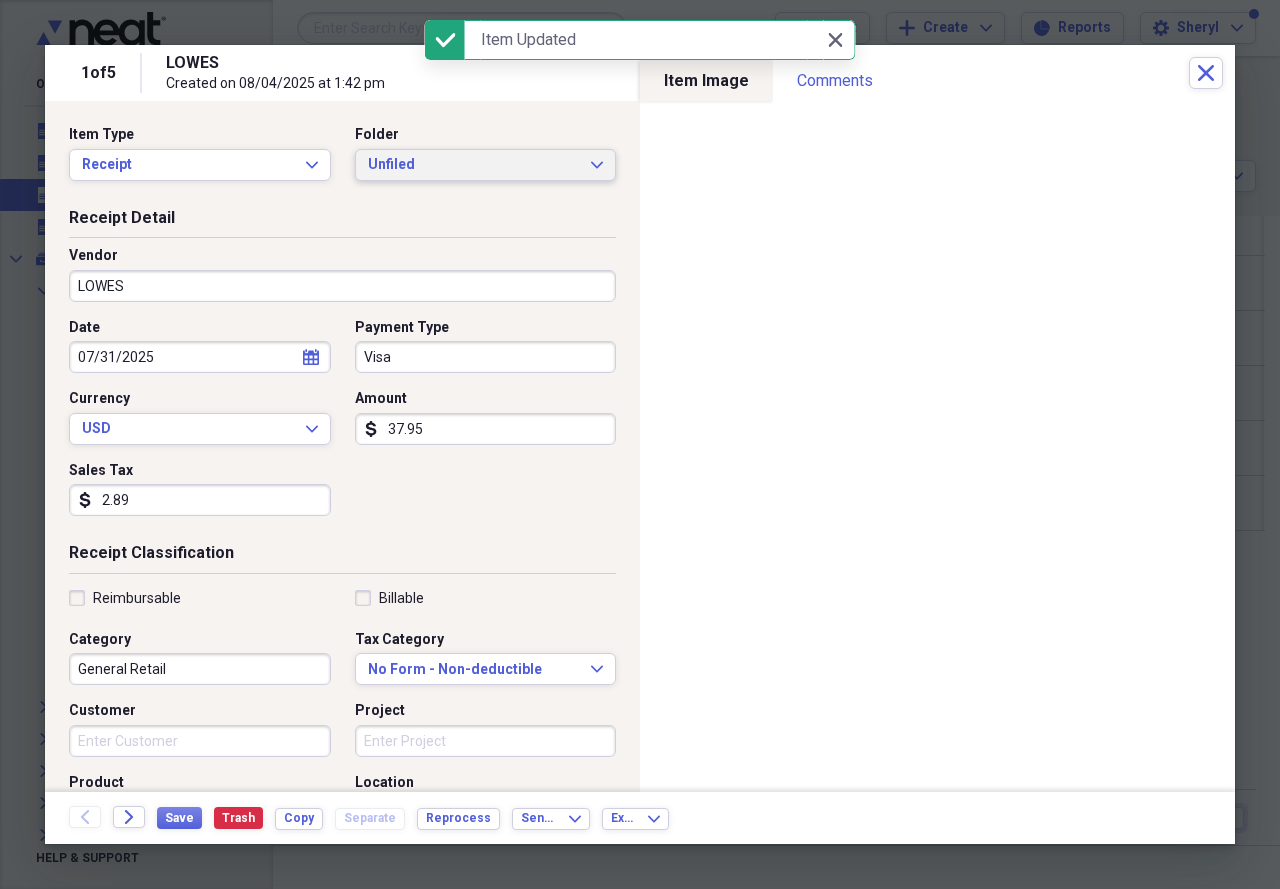 click on "Unfiled" at bounding box center (474, 165) 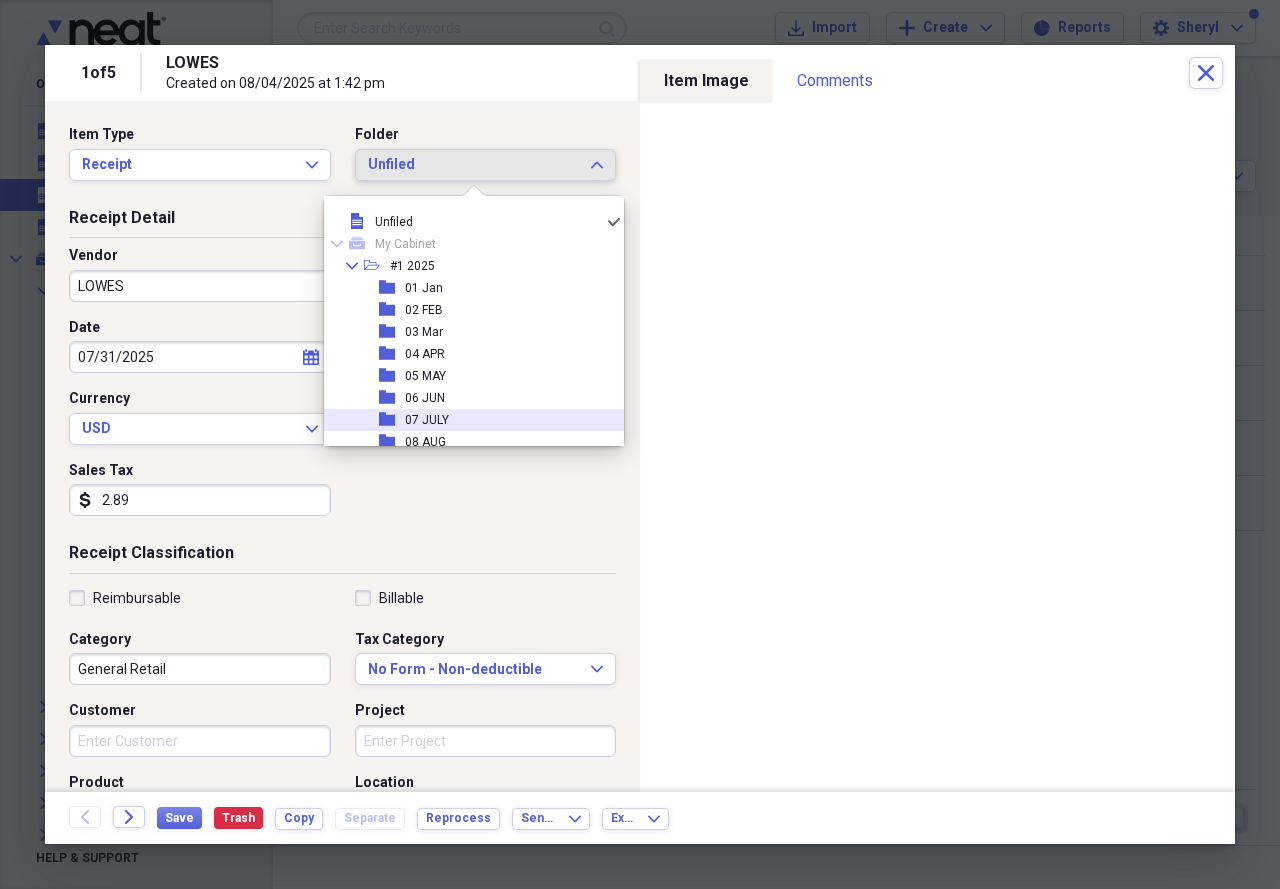 click on "folder [DD][MONTH]" at bounding box center [466, 420] 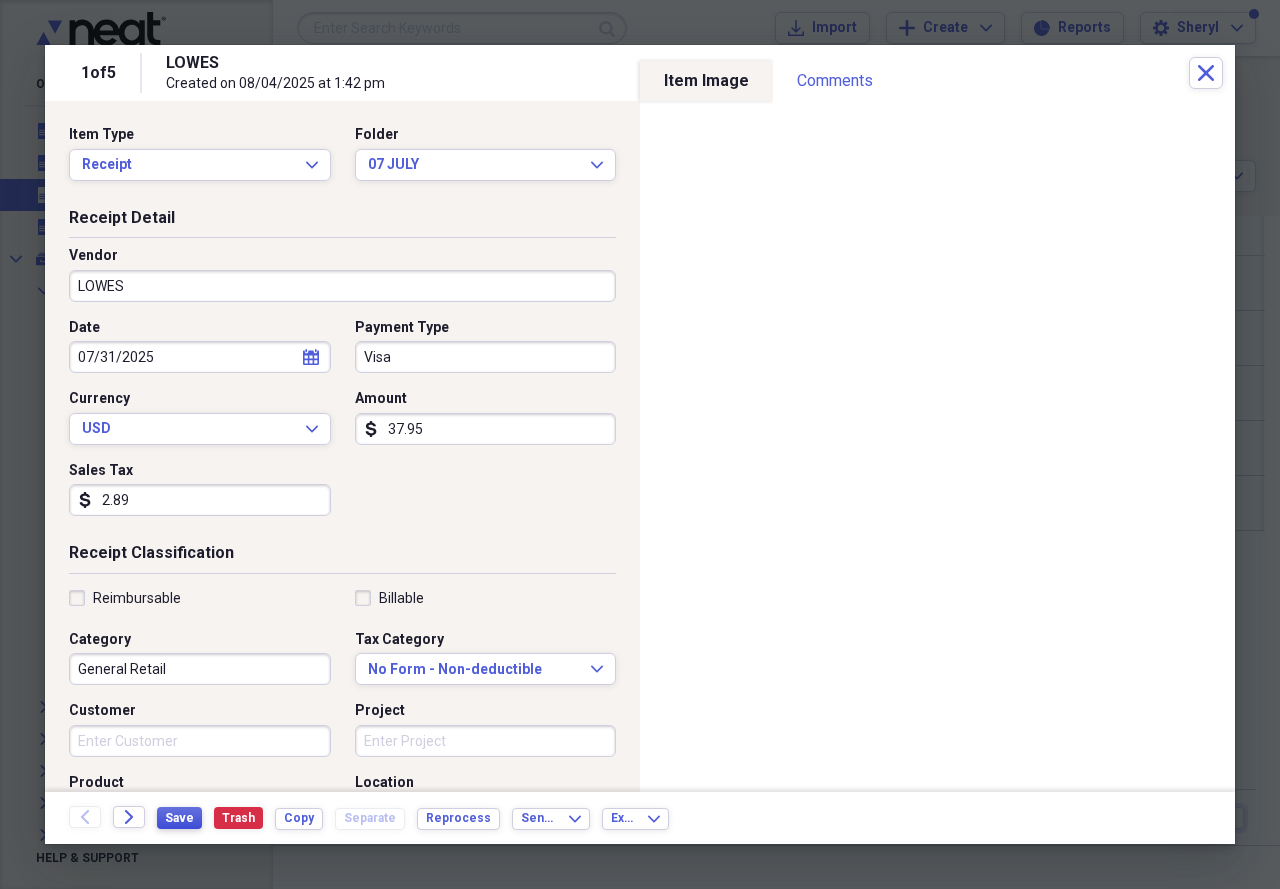 click on "Save" at bounding box center (179, 818) 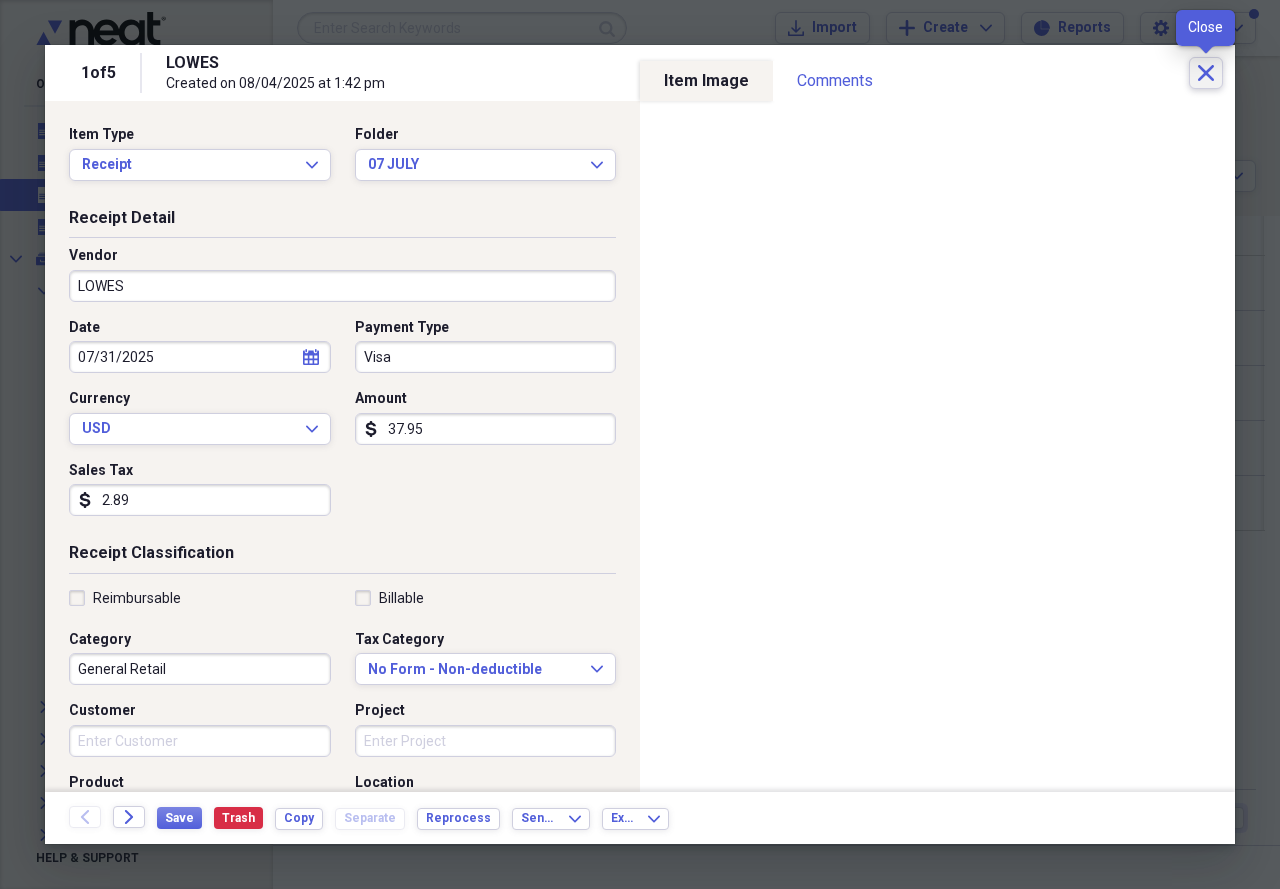 click on "Close" 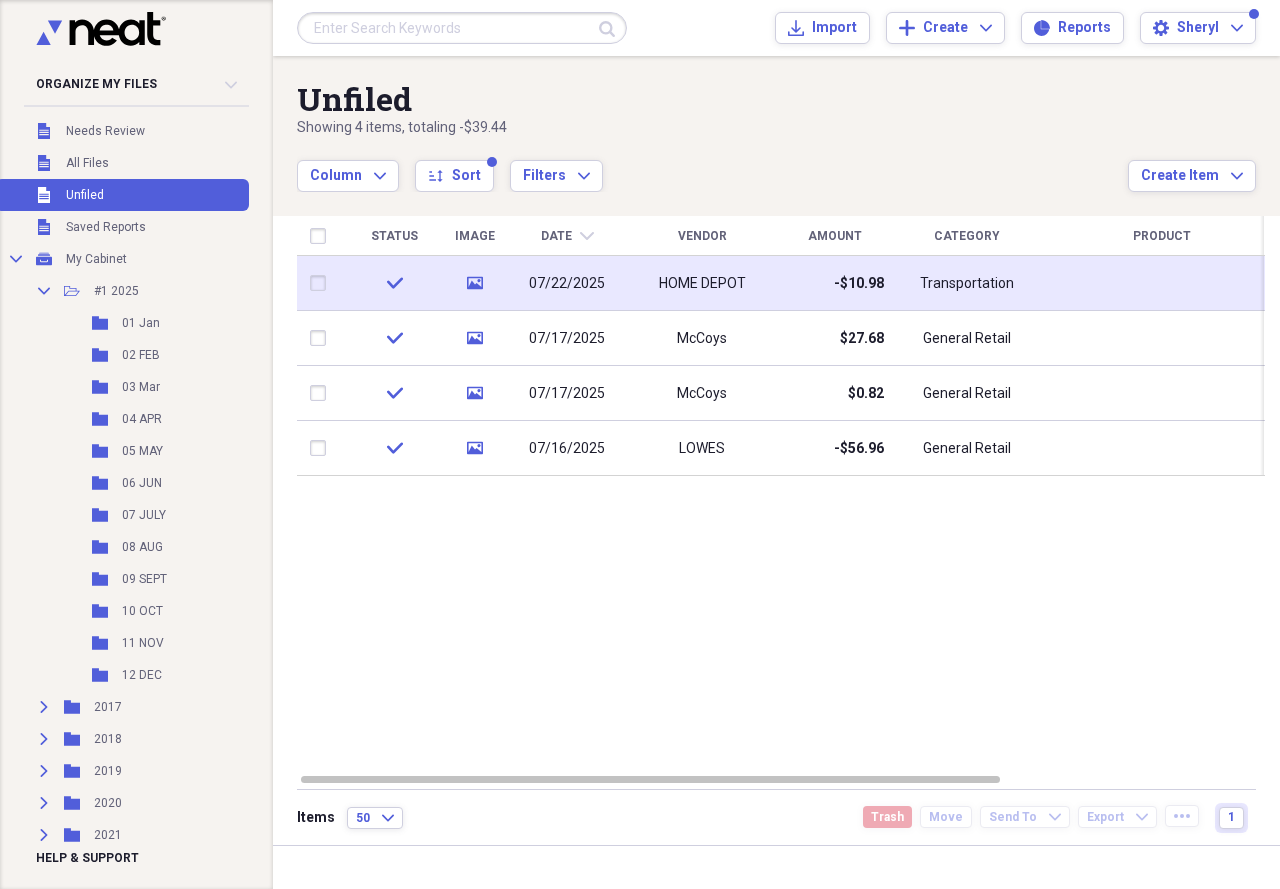 click on "-$10.98" at bounding box center [834, 283] 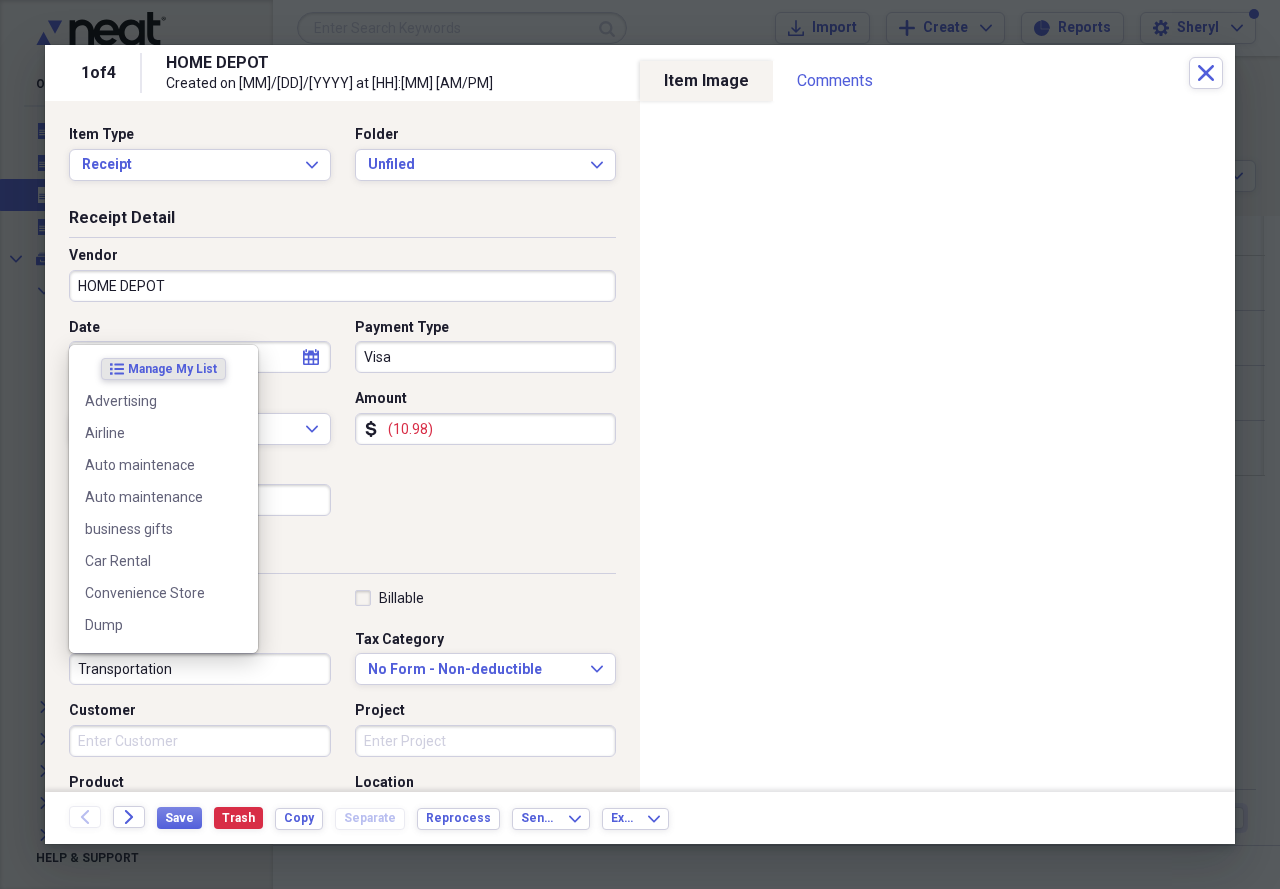 click on "Transportation" at bounding box center (200, 669) 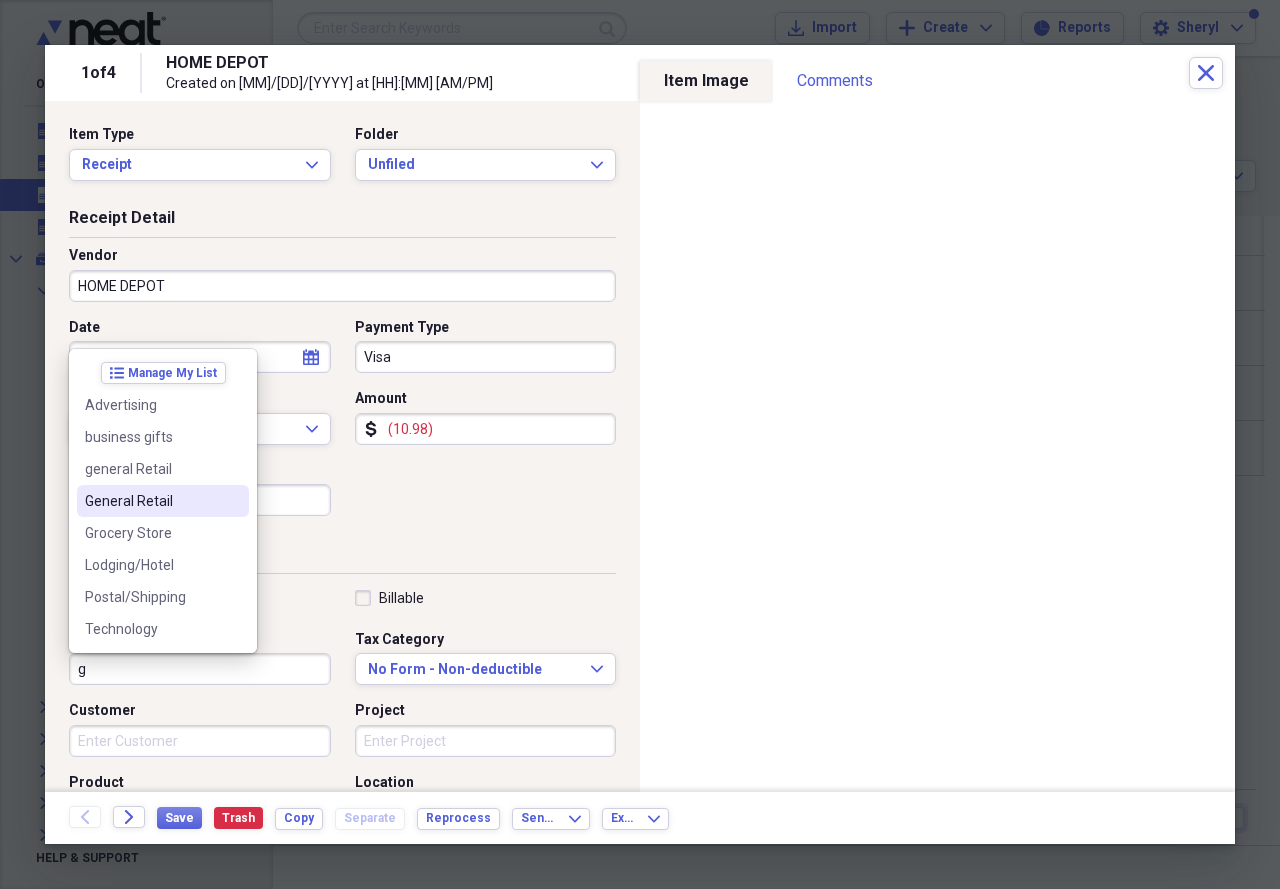 click on "General Retail" at bounding box center (151, 501) 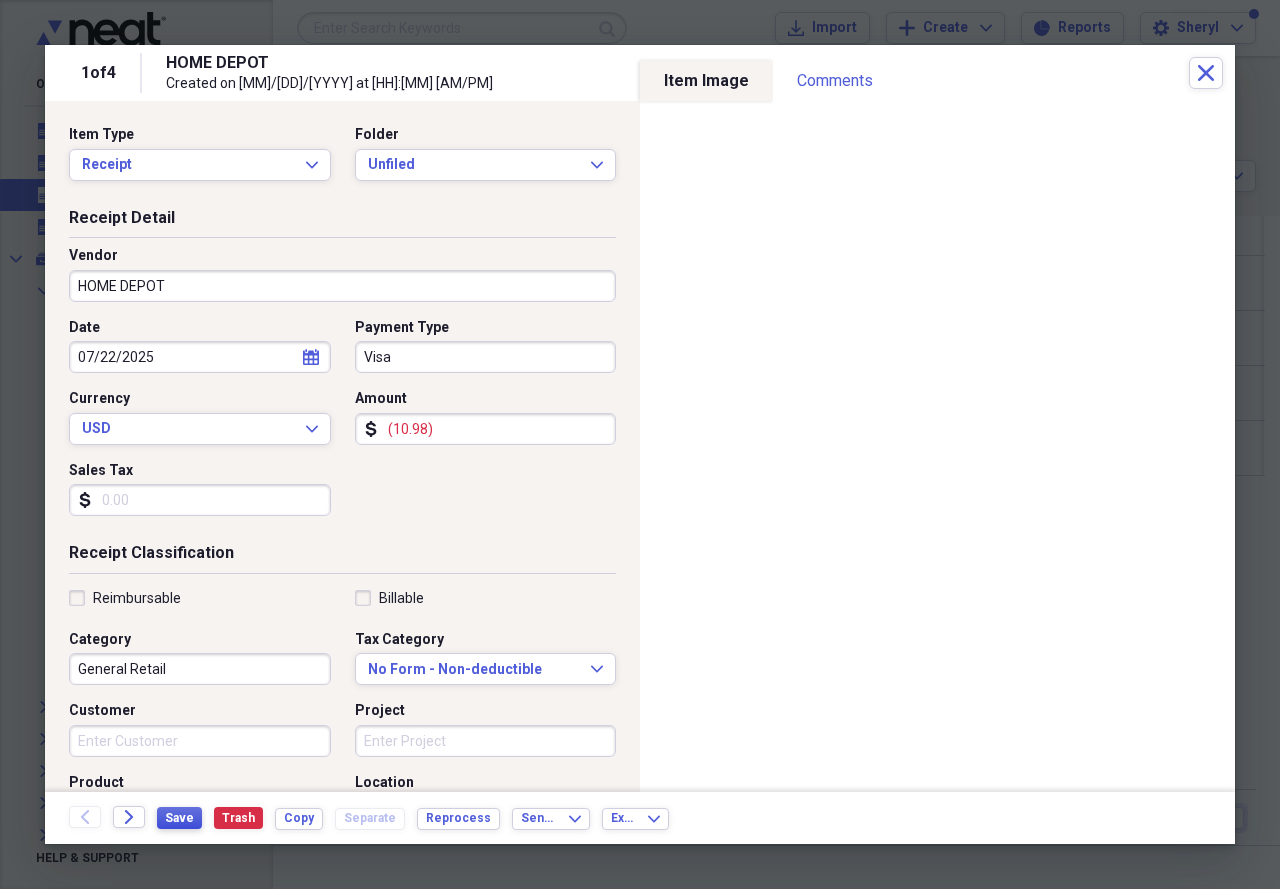 click on "Save" at bounding box center (179, 818) 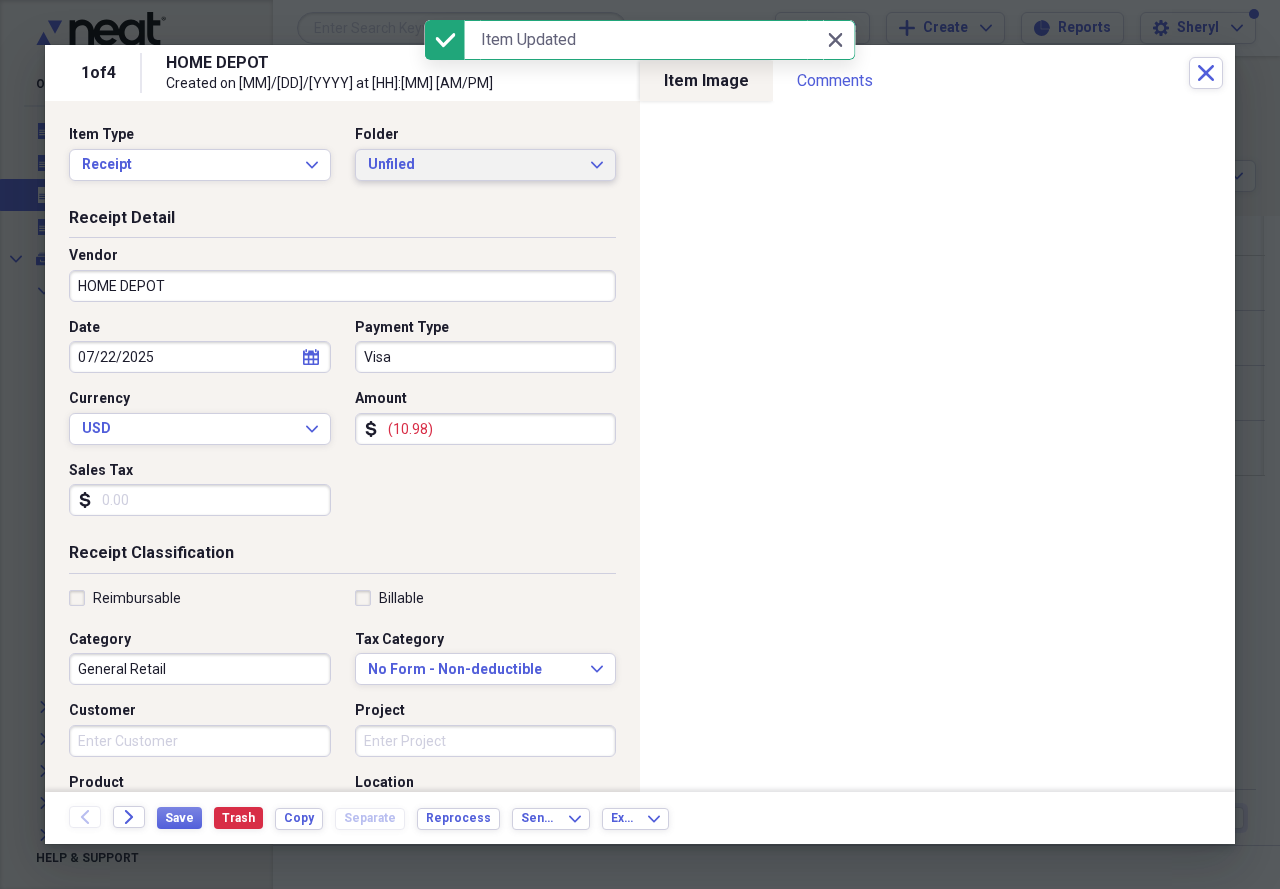 click on "Unfiled" at bounding box center [474, 165] 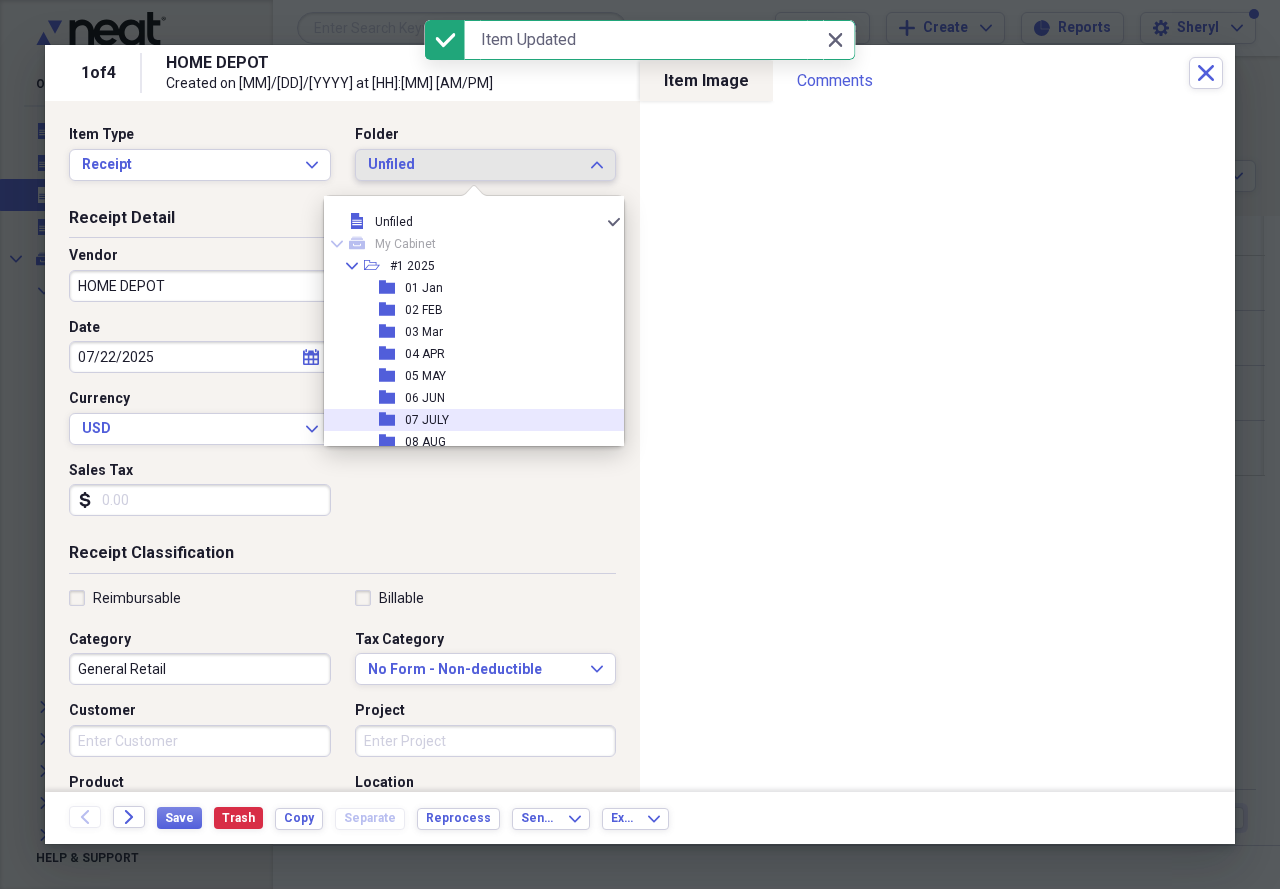 click on "07 JULY" at bounding box center [427, 420] 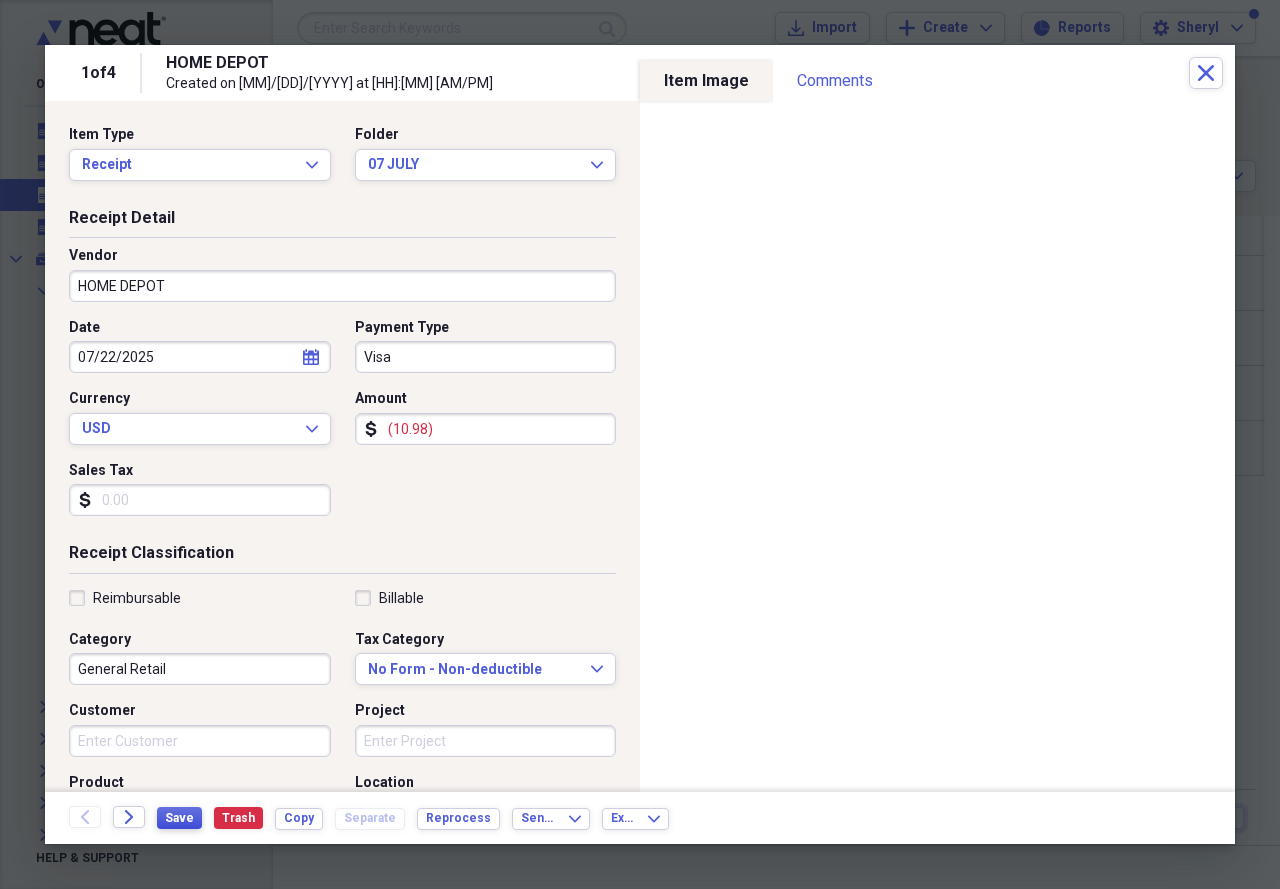 click on "Save" at bounding box center [179, 818] 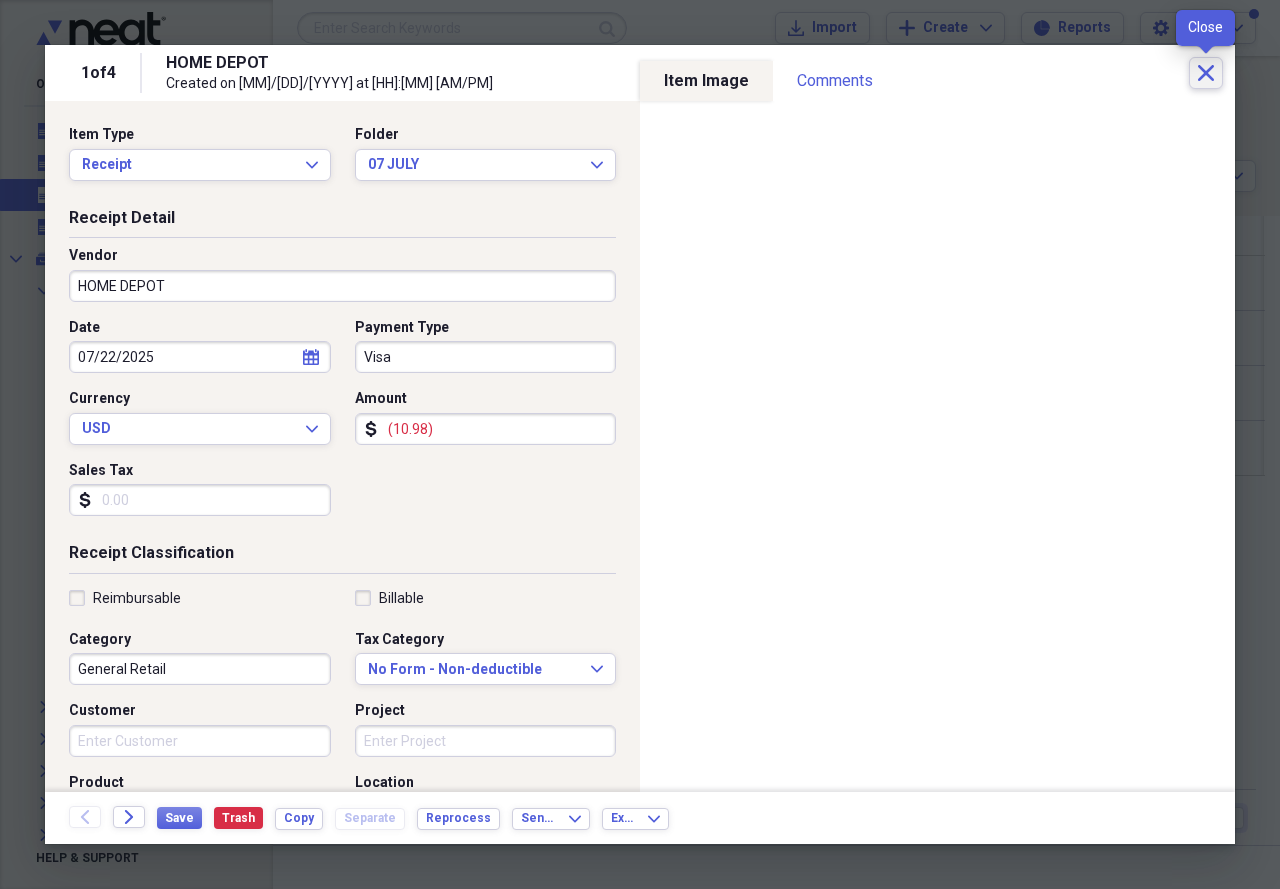 click on "Close" 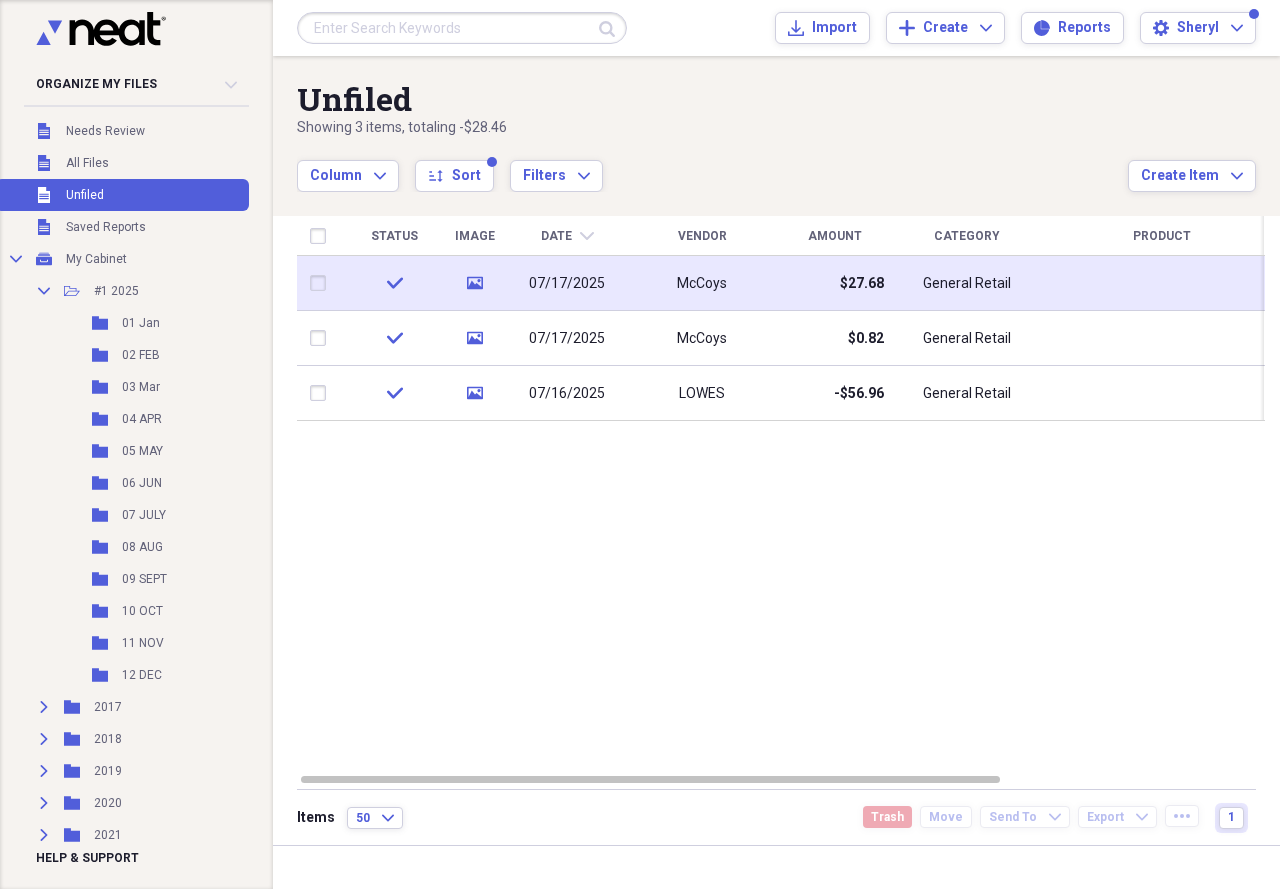click on "07/17/2025" at bounding box center (567, 283) 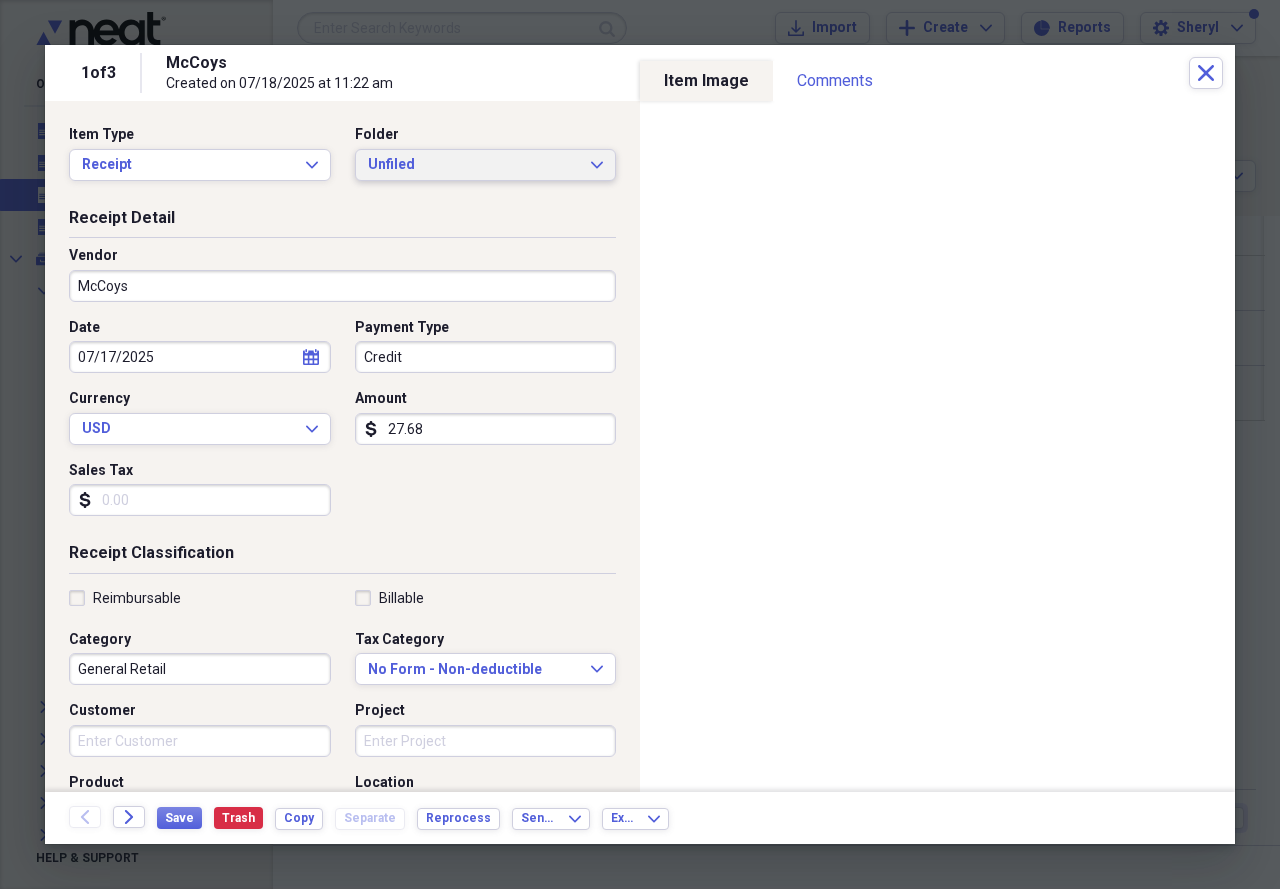 click on "Unfiled Expand" at bounding box center (486, 165) 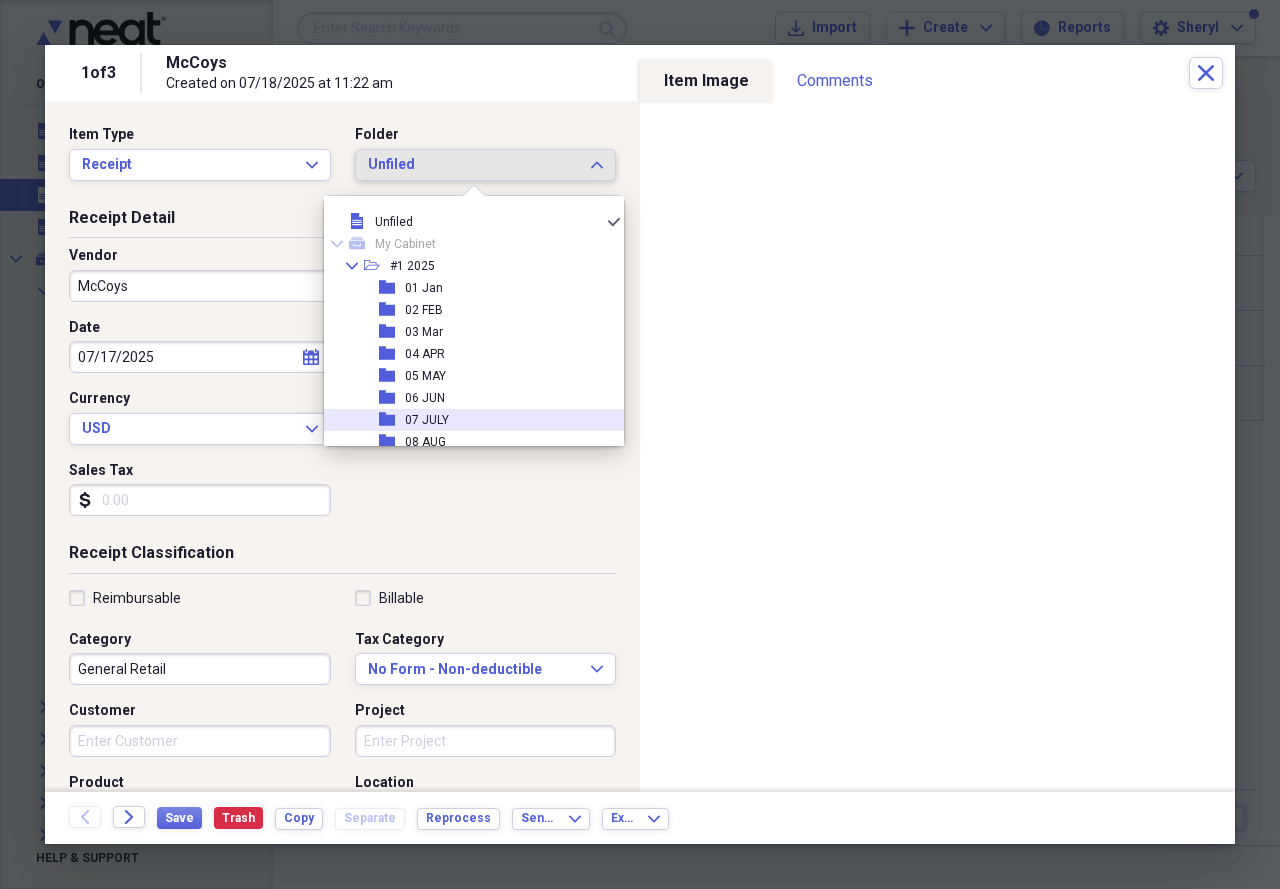 click on "folder [DD][MONTH]" at bounding box center [466, 420] 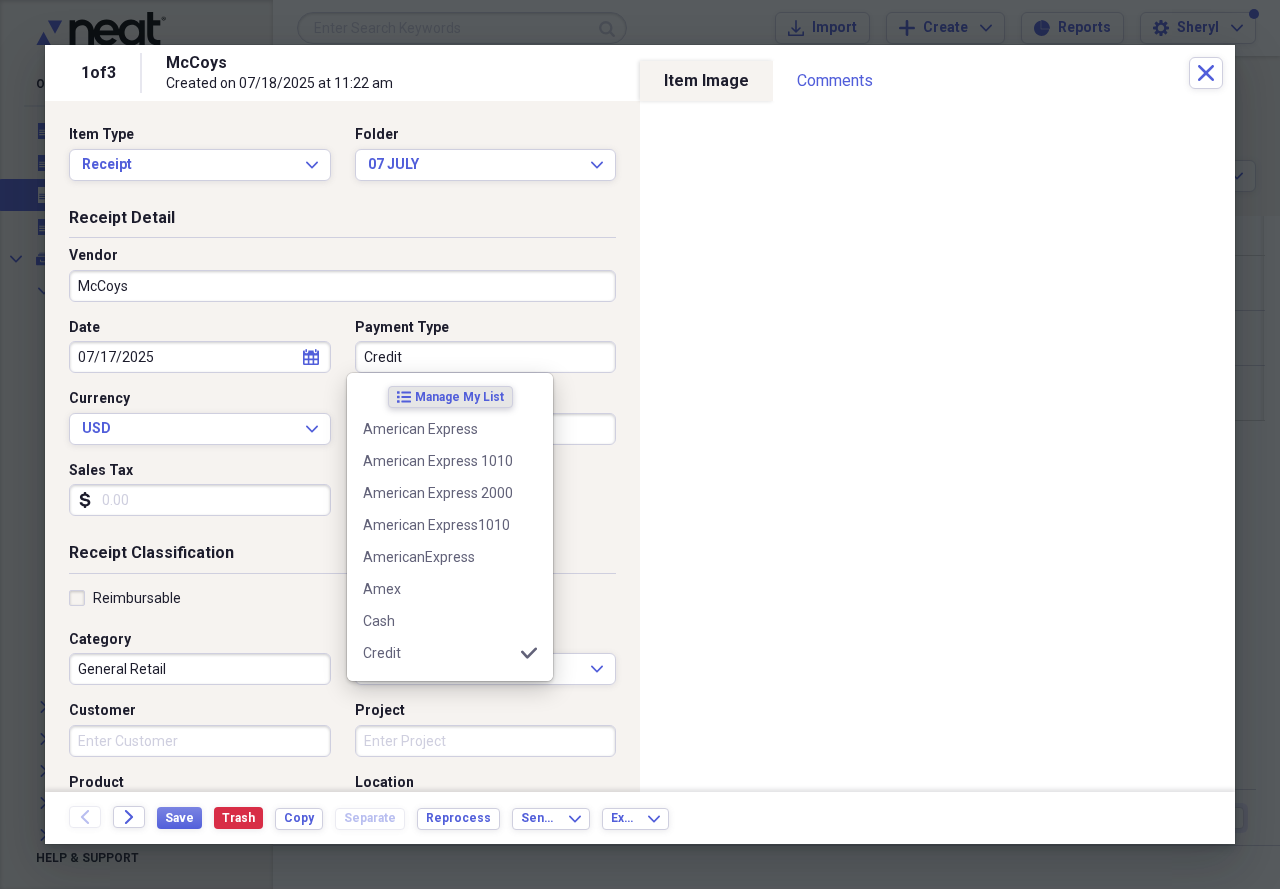 click on "Credit" at bounding box center [486, 357] 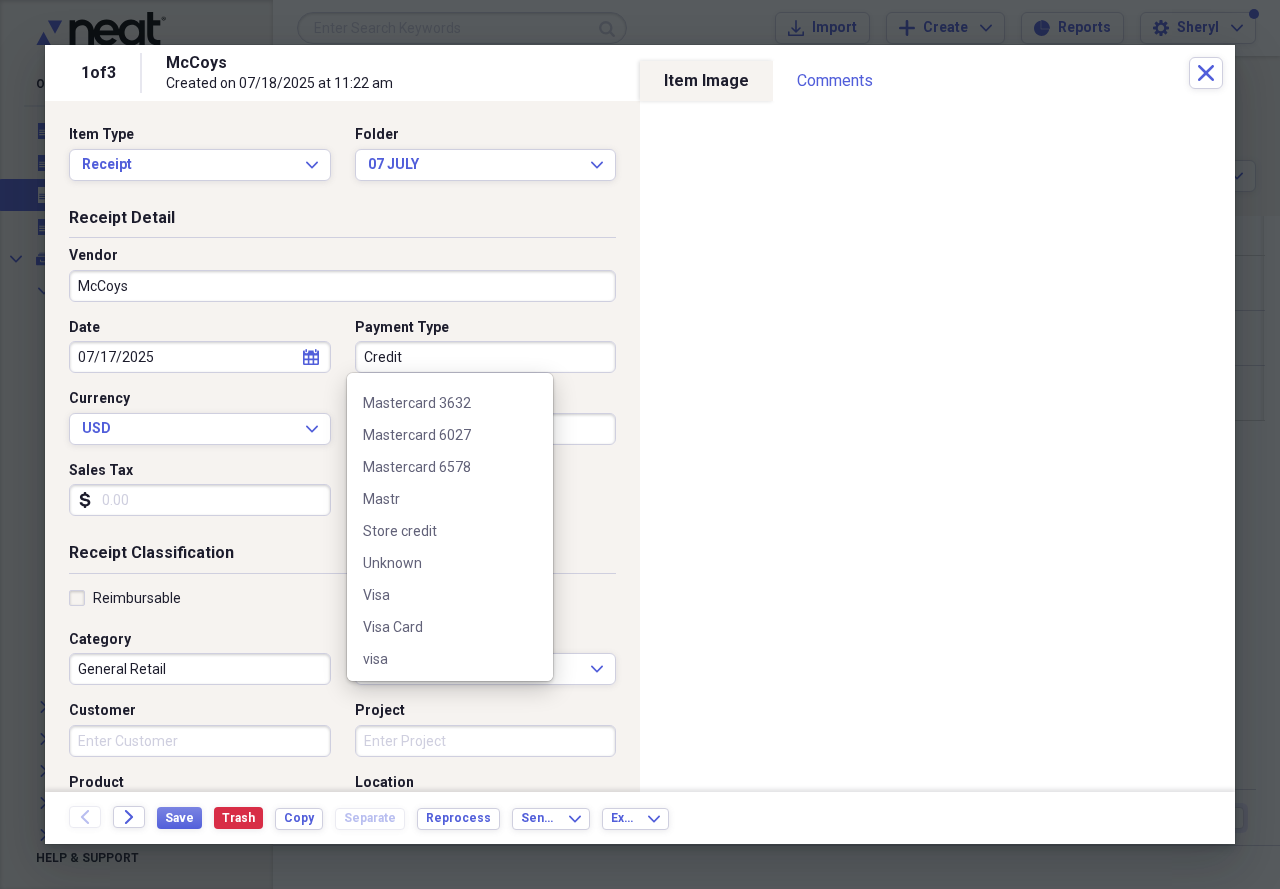 scroll, scrollTop: 988, scrollLeft: 0, axis: vertical 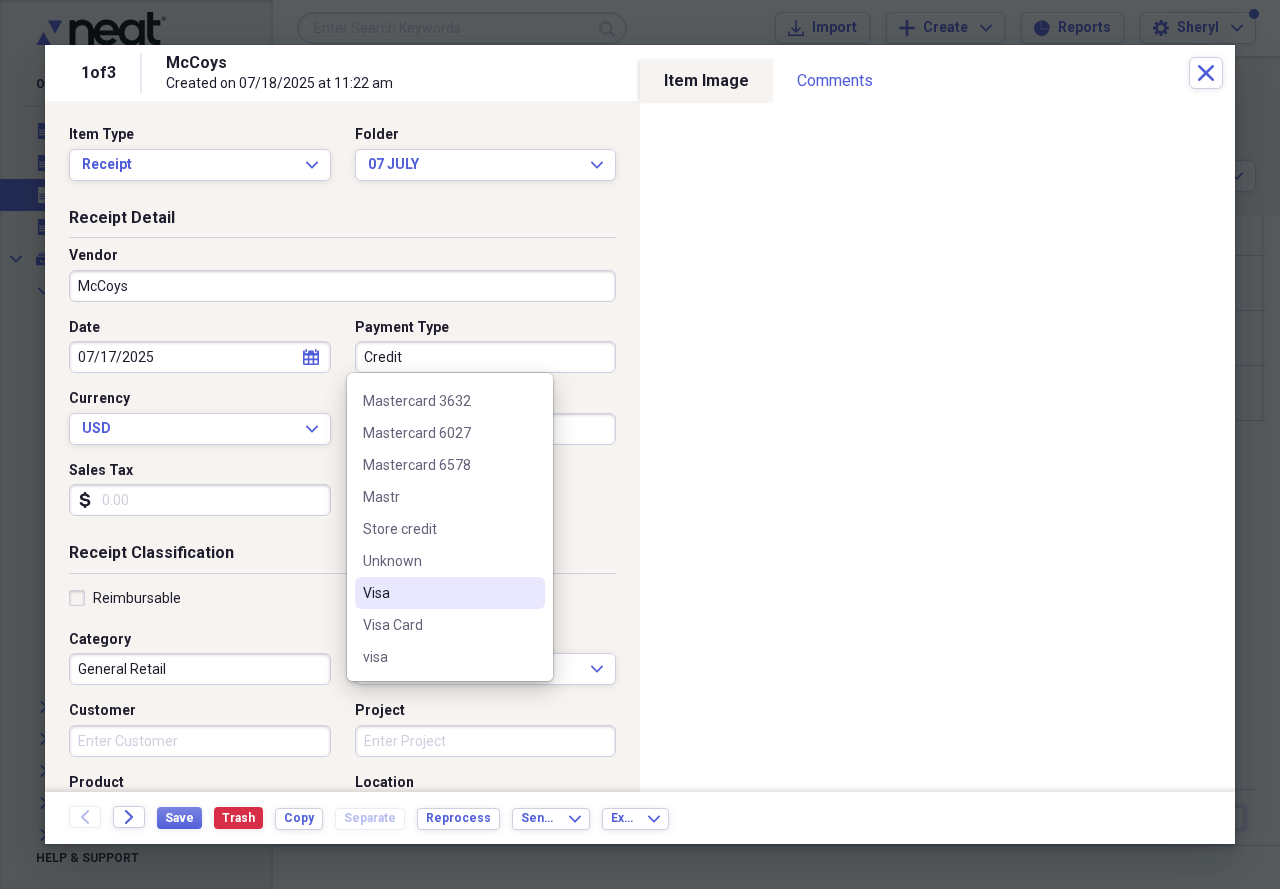 click on "Visa" at bounding box center (438, 593) 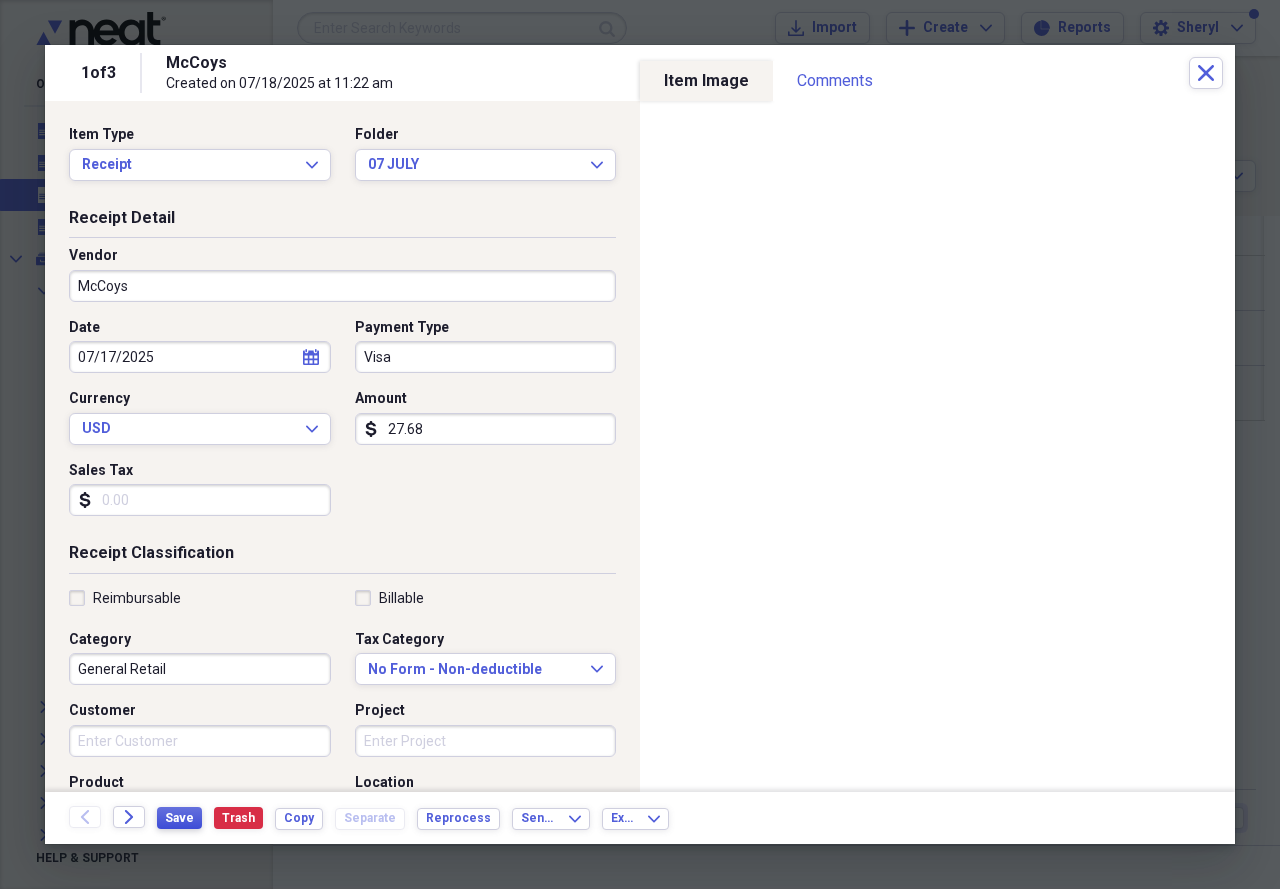 click on "Save" at bounding box center [179, 818] 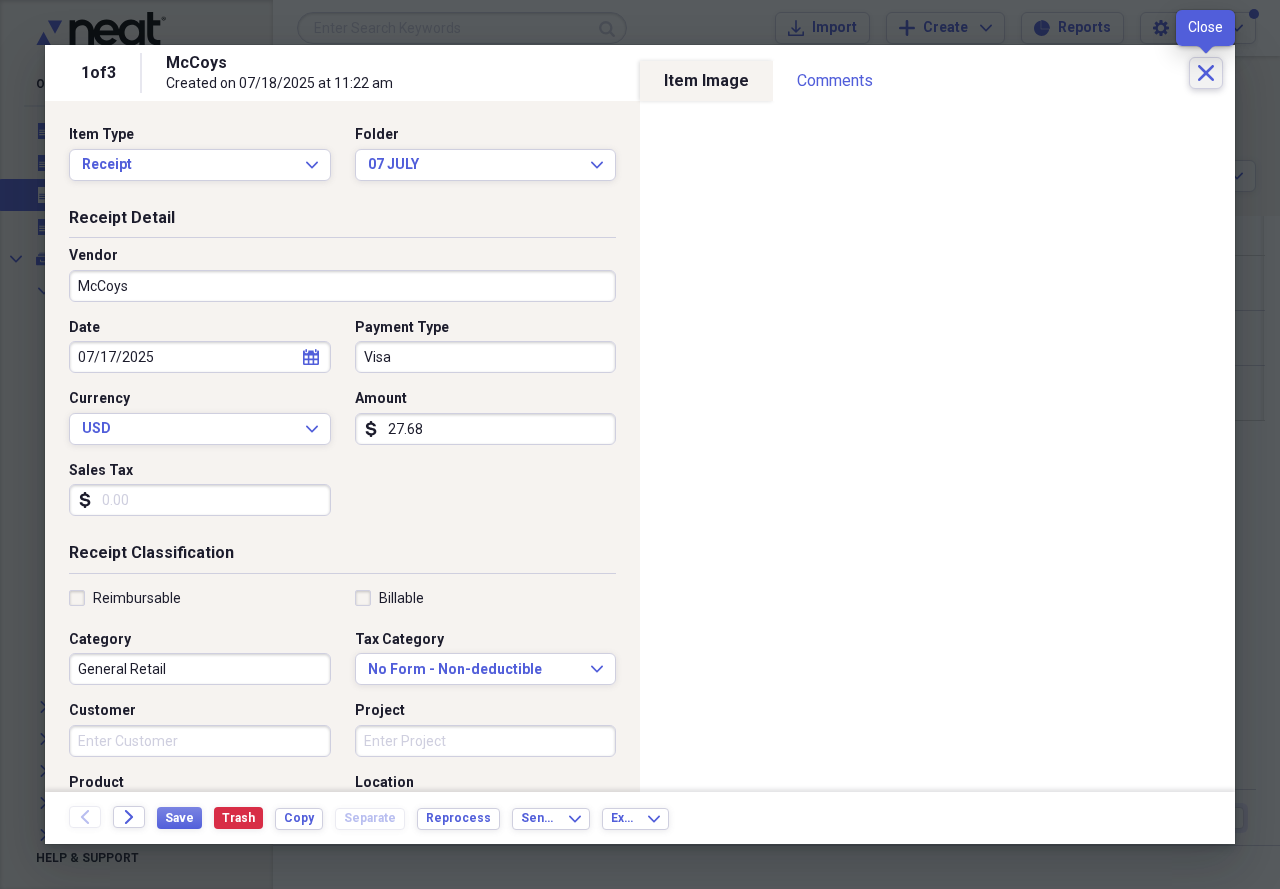 click on "Close" 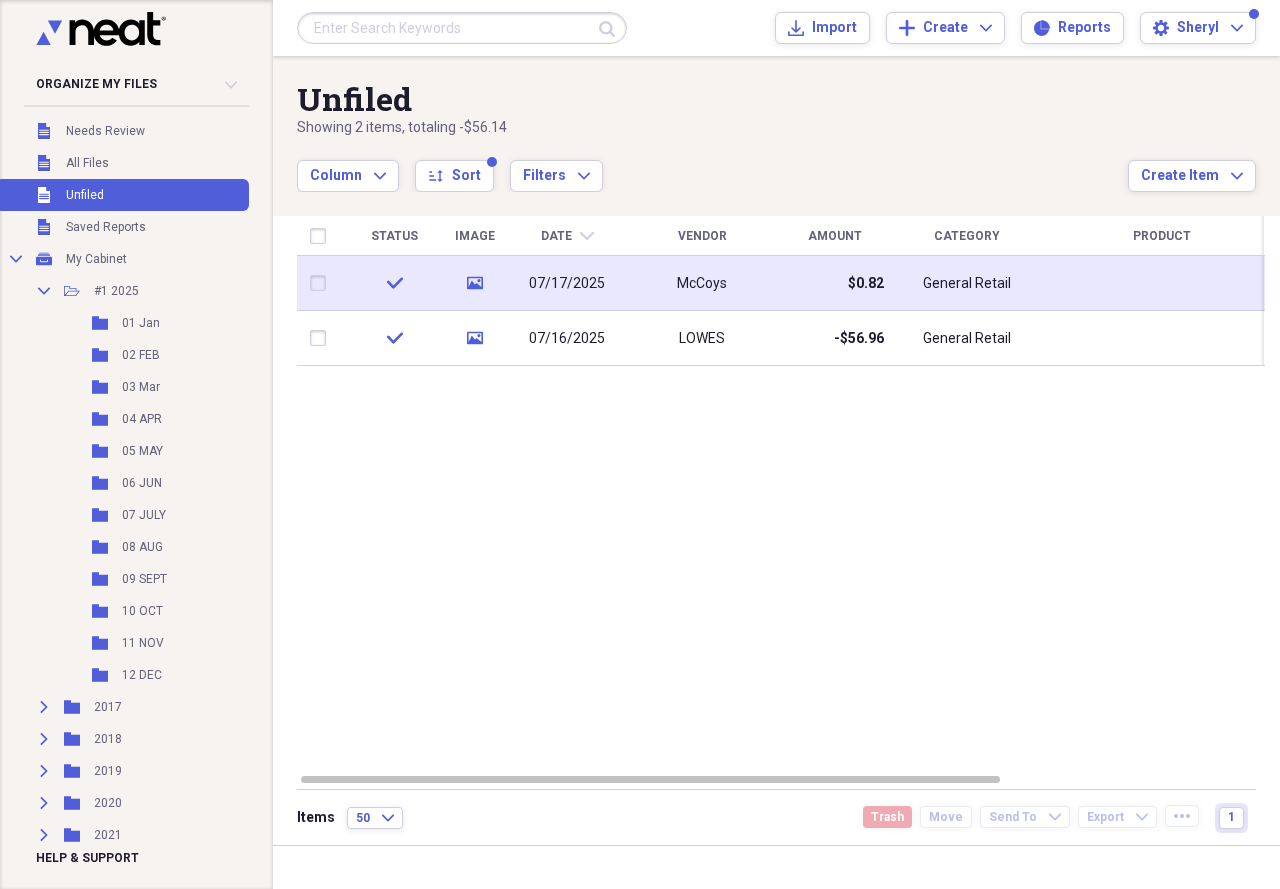 click on "McCoys" at bounding box center (702, 283) 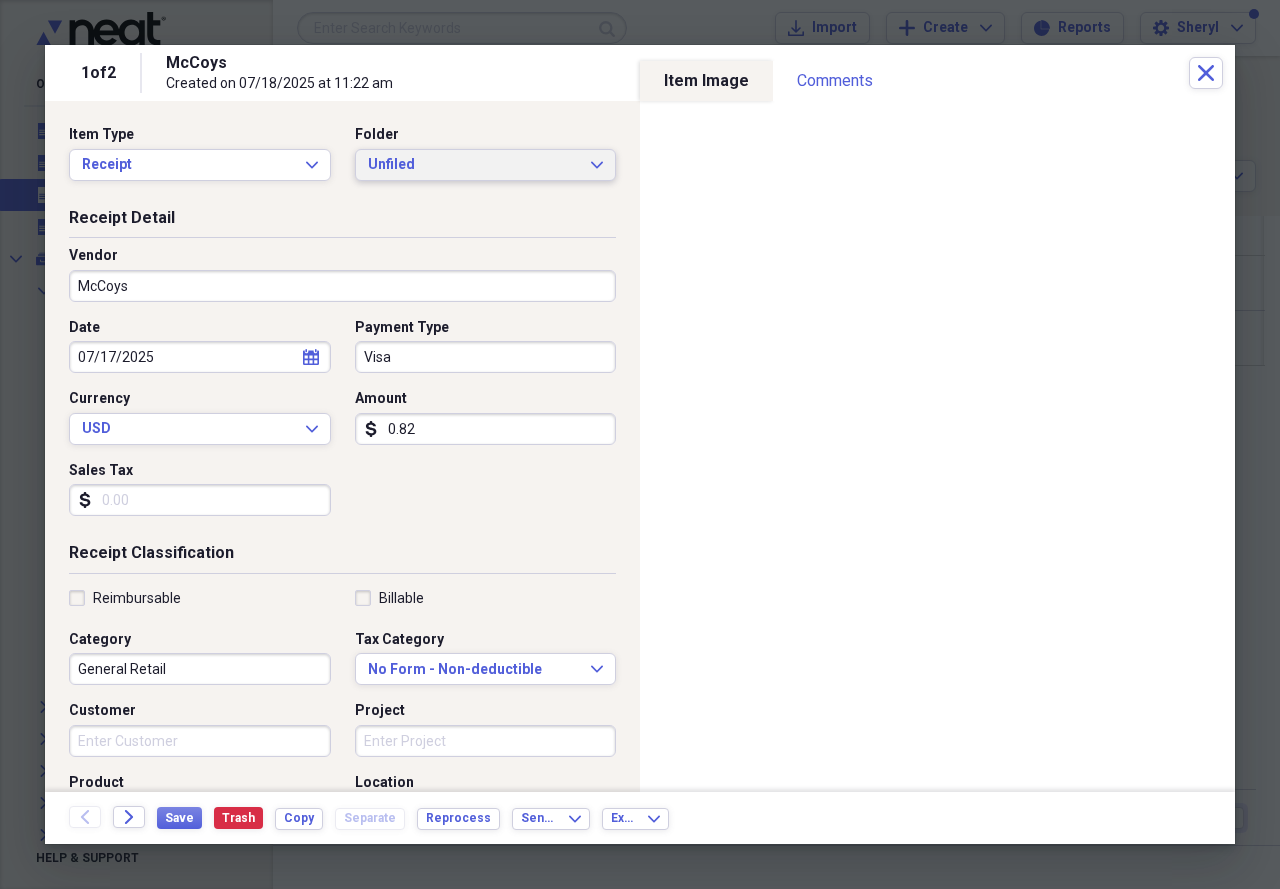 click on "Unfiled" at bounding box center (474, 165) 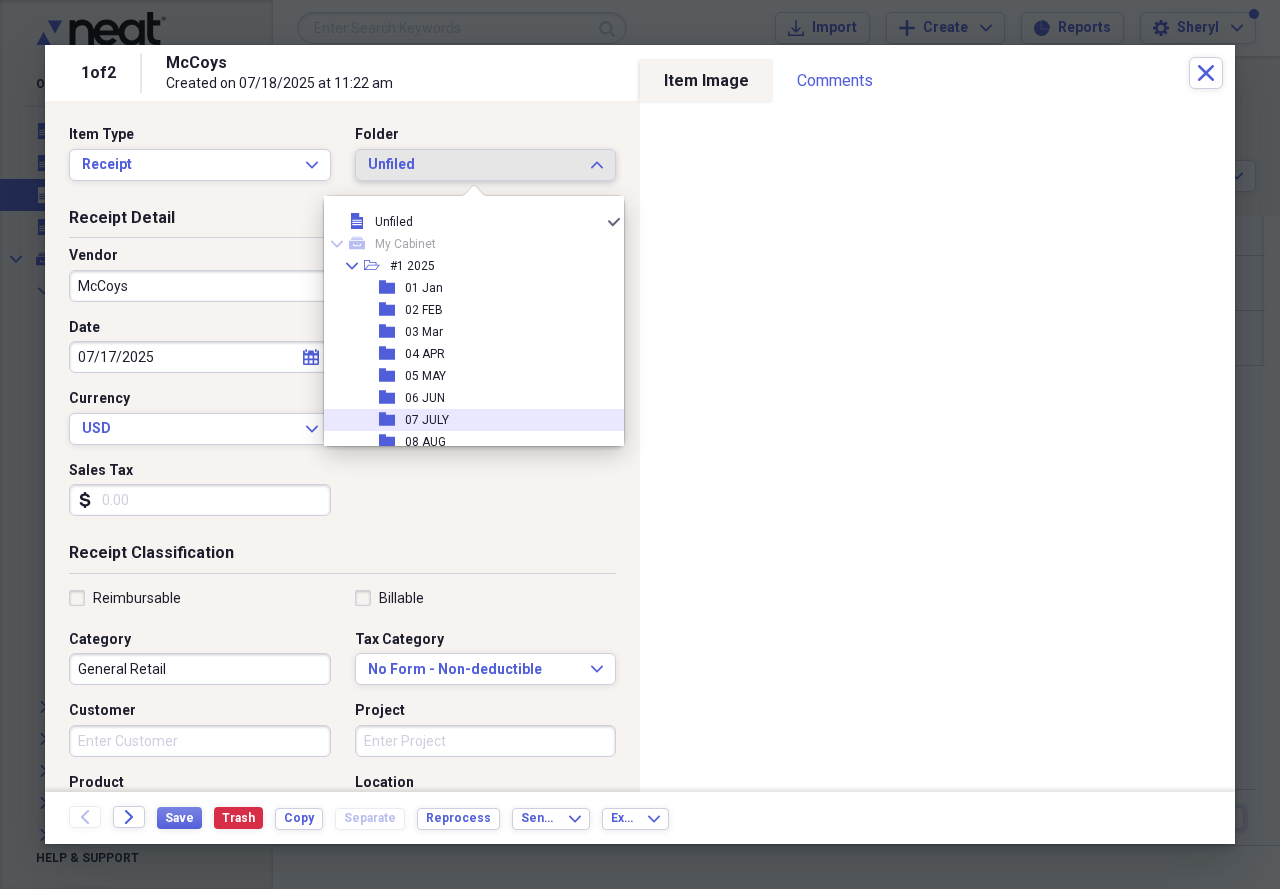 click on "folder [DD][MONTH]" at bounding box center [466, 420] 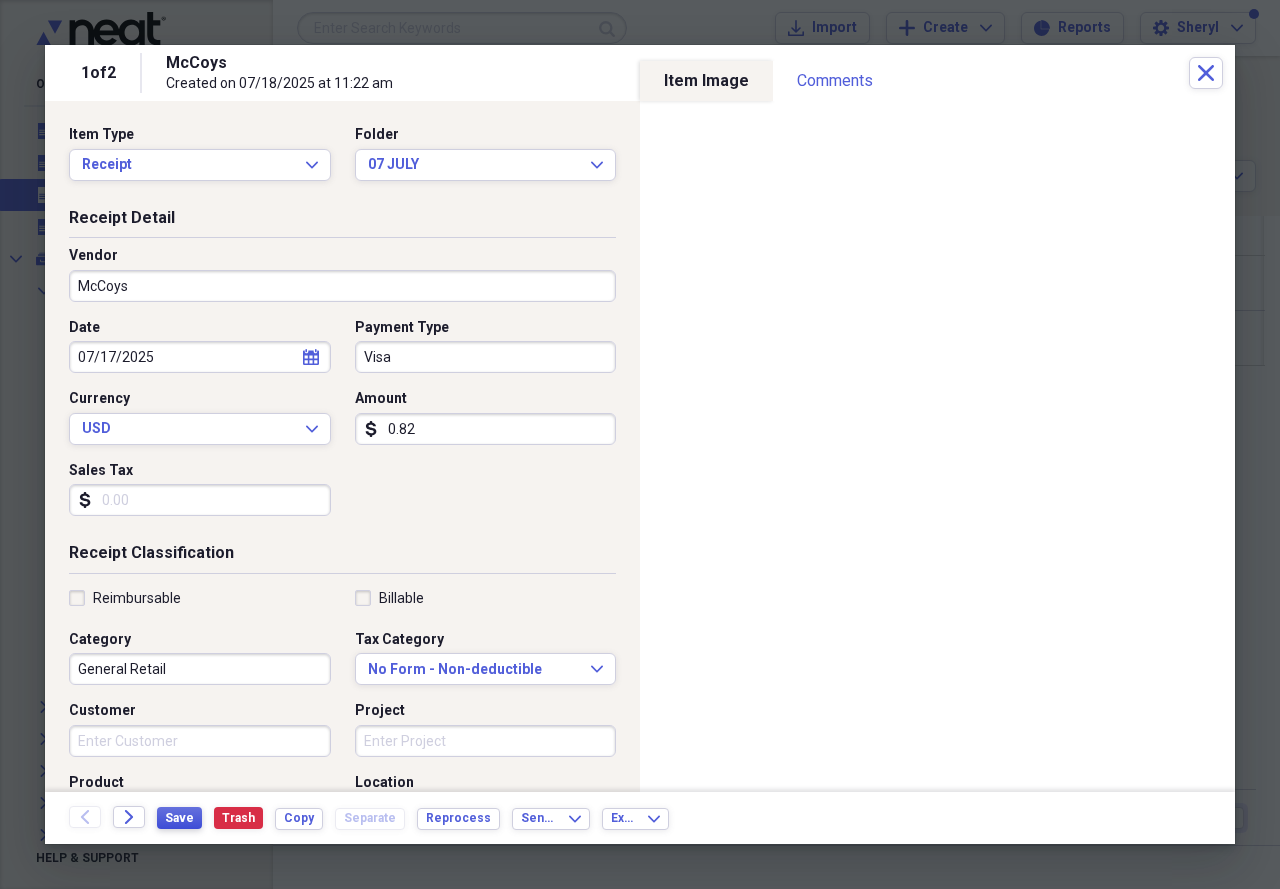 click on "Save" at bounding box center (179, 818) 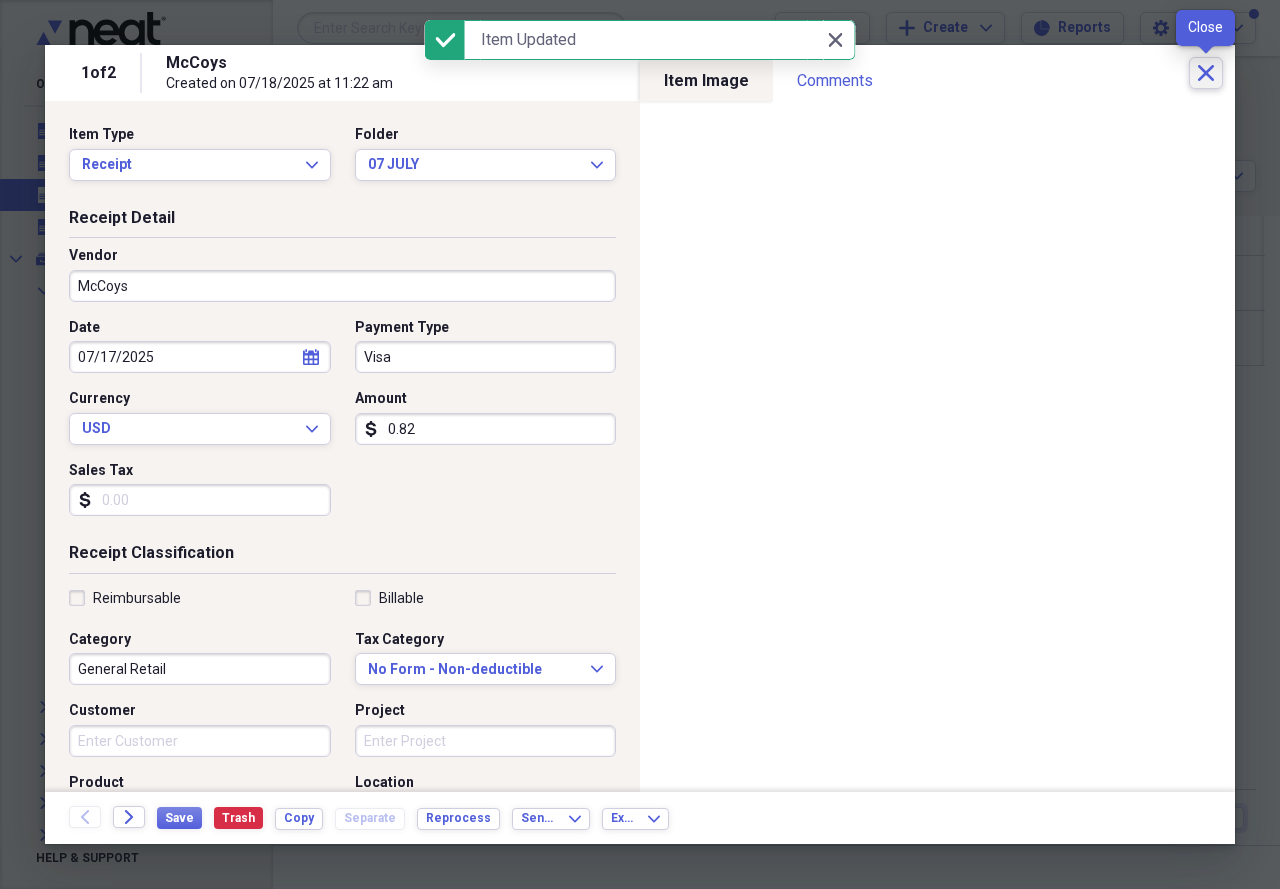 click on "Close" at bounding box center [1206, 73] 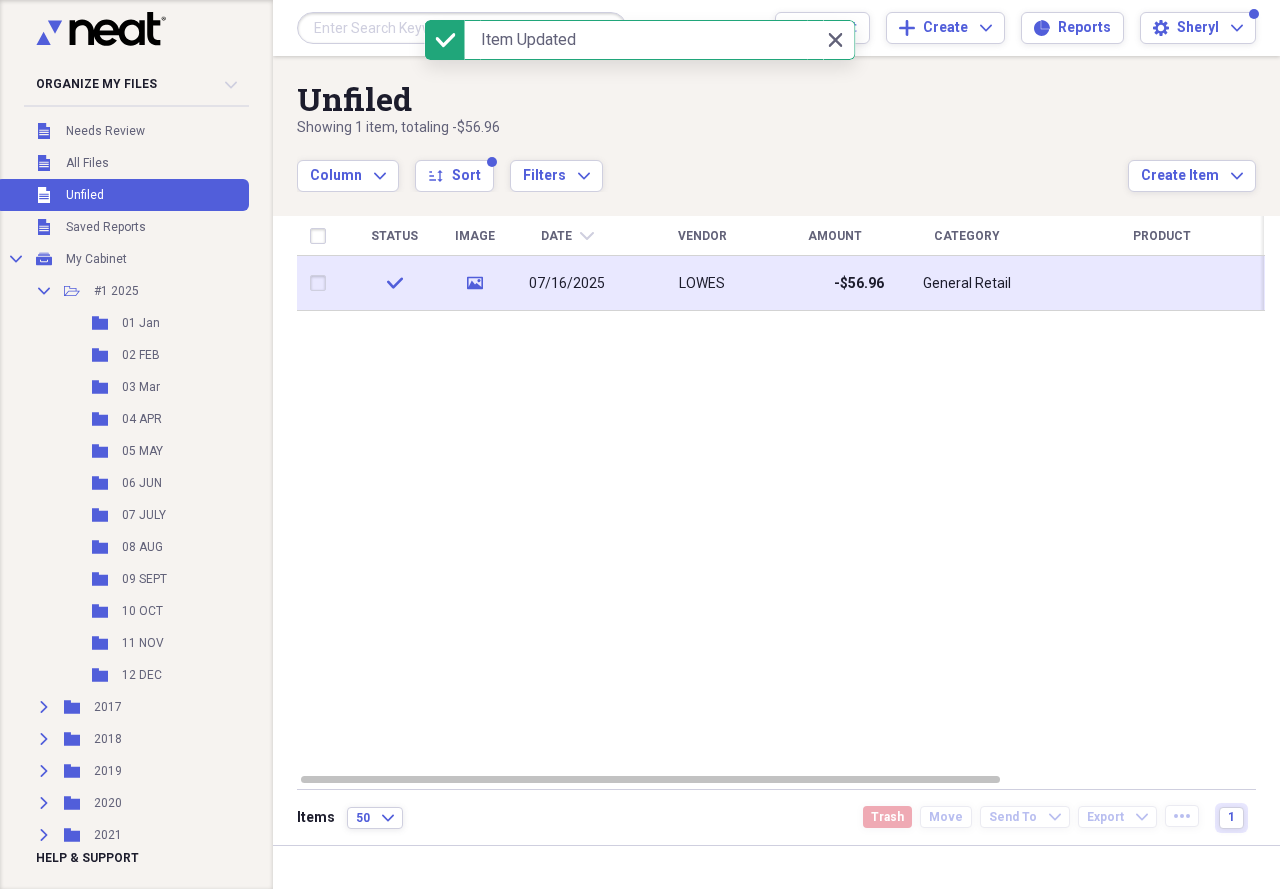 click on "LOWES" at bounding box center (702, 283) 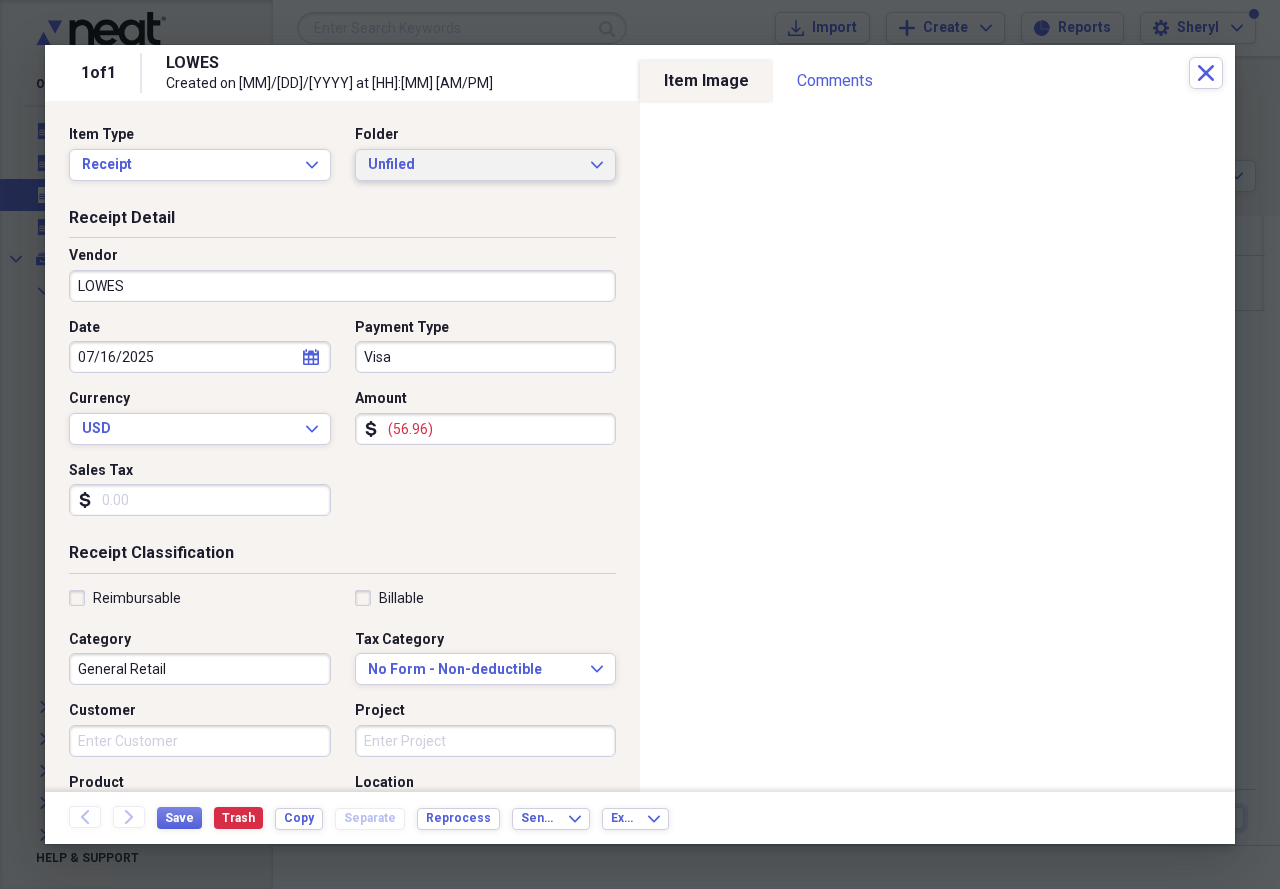 click on "Unfiled" at bounding box center [474, 165] 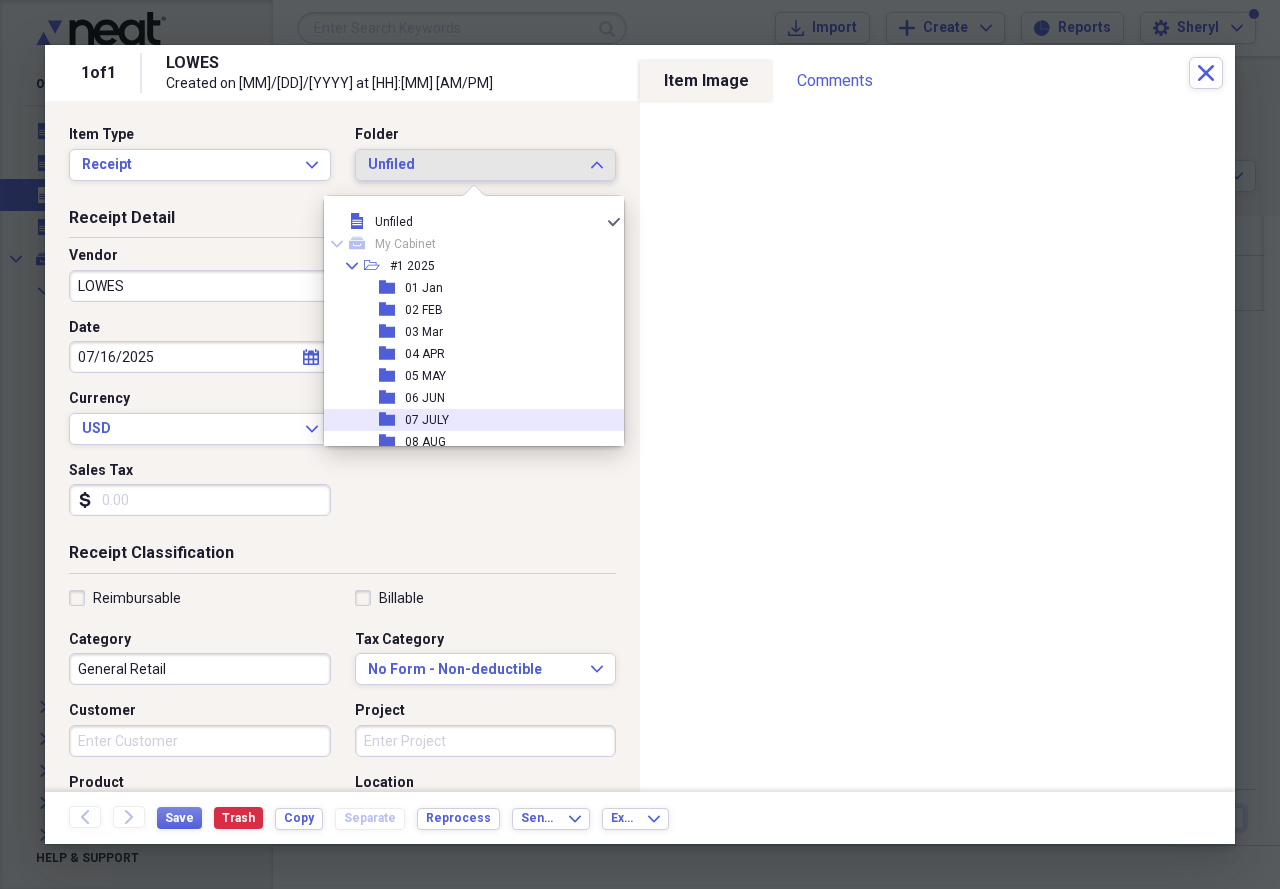 click on "folder [DD][MONTH]" at bounding box center (466, 420) 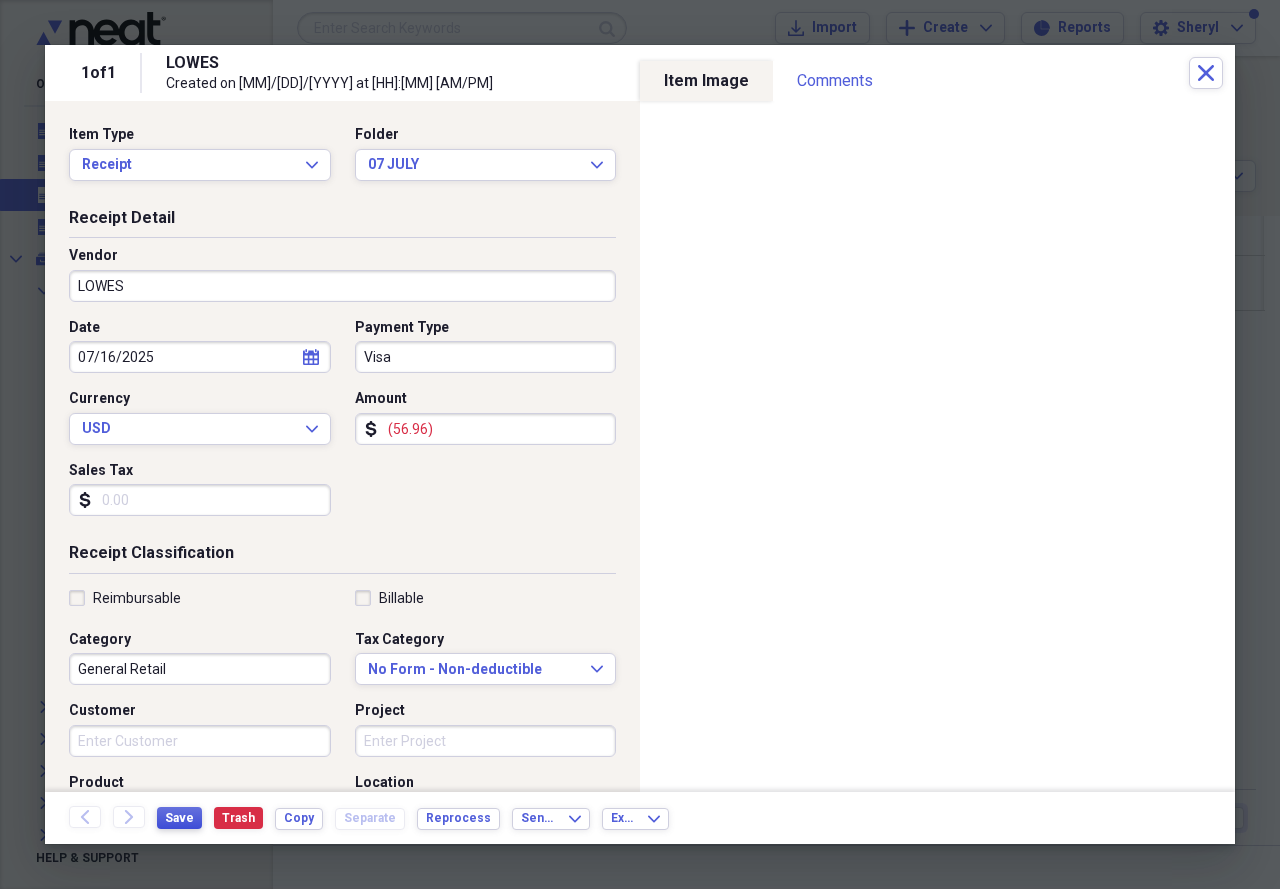 click on "Save" at bounding box center [179, 818] 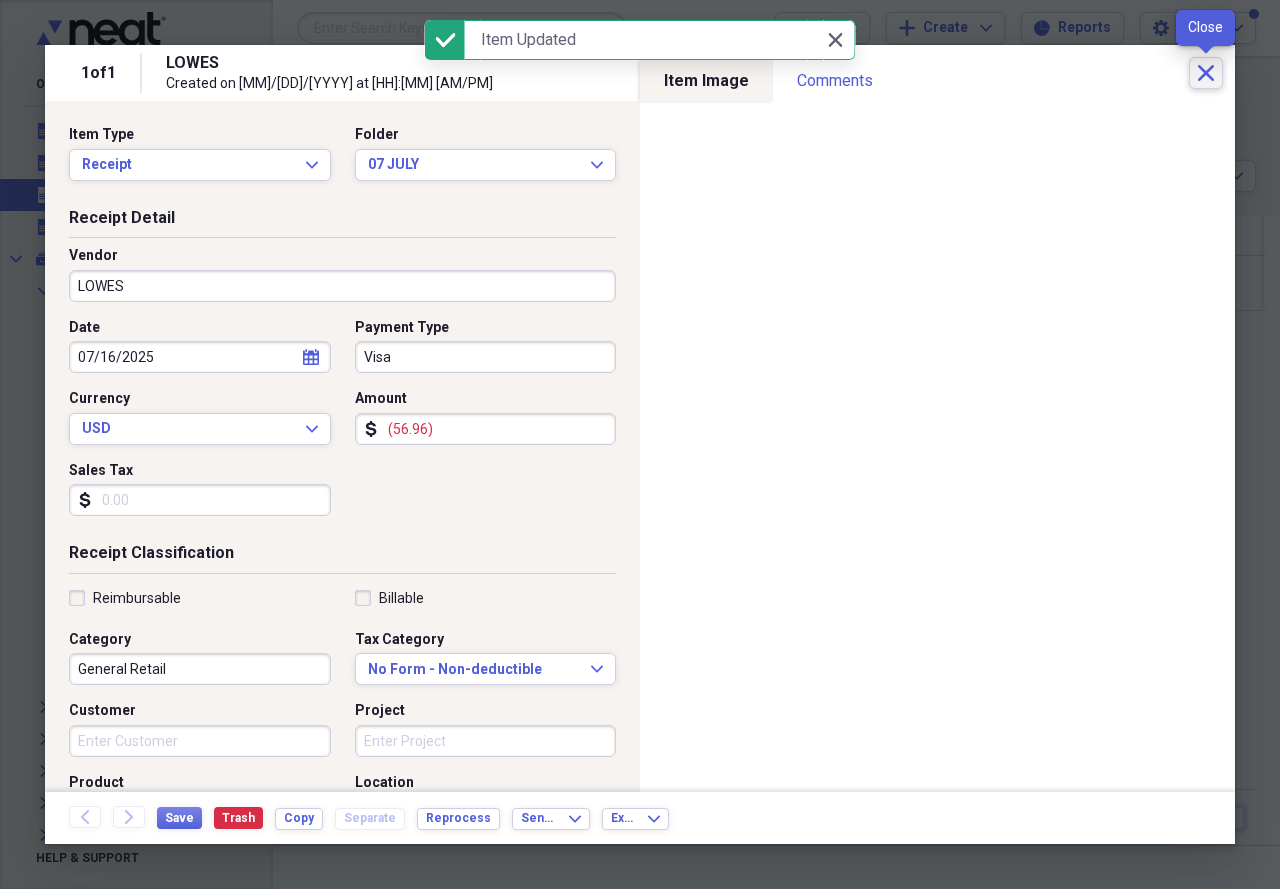 click on "Close" at bounding box center (1206, 73) 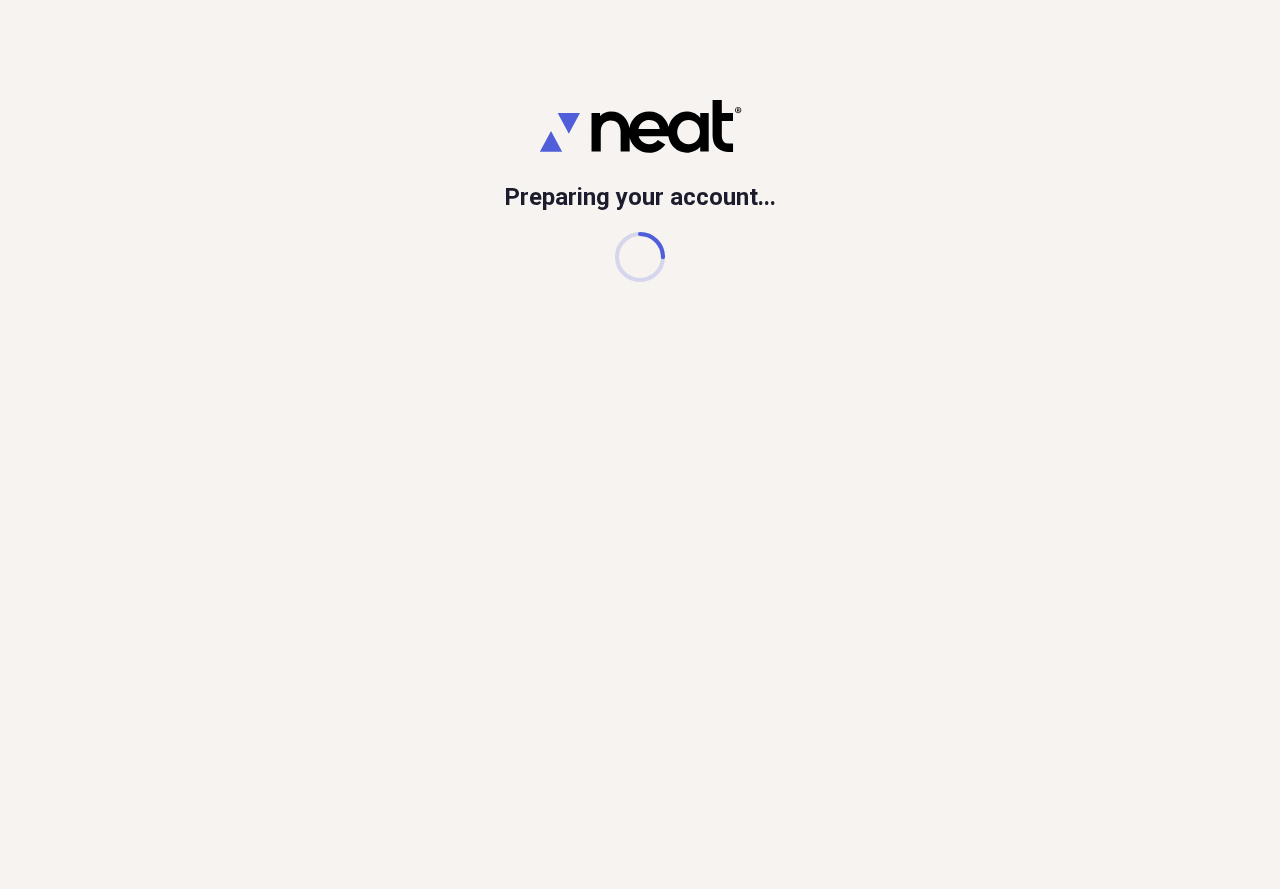 scroll, scrollTop: 0, scrollLeft: 0, axis: both 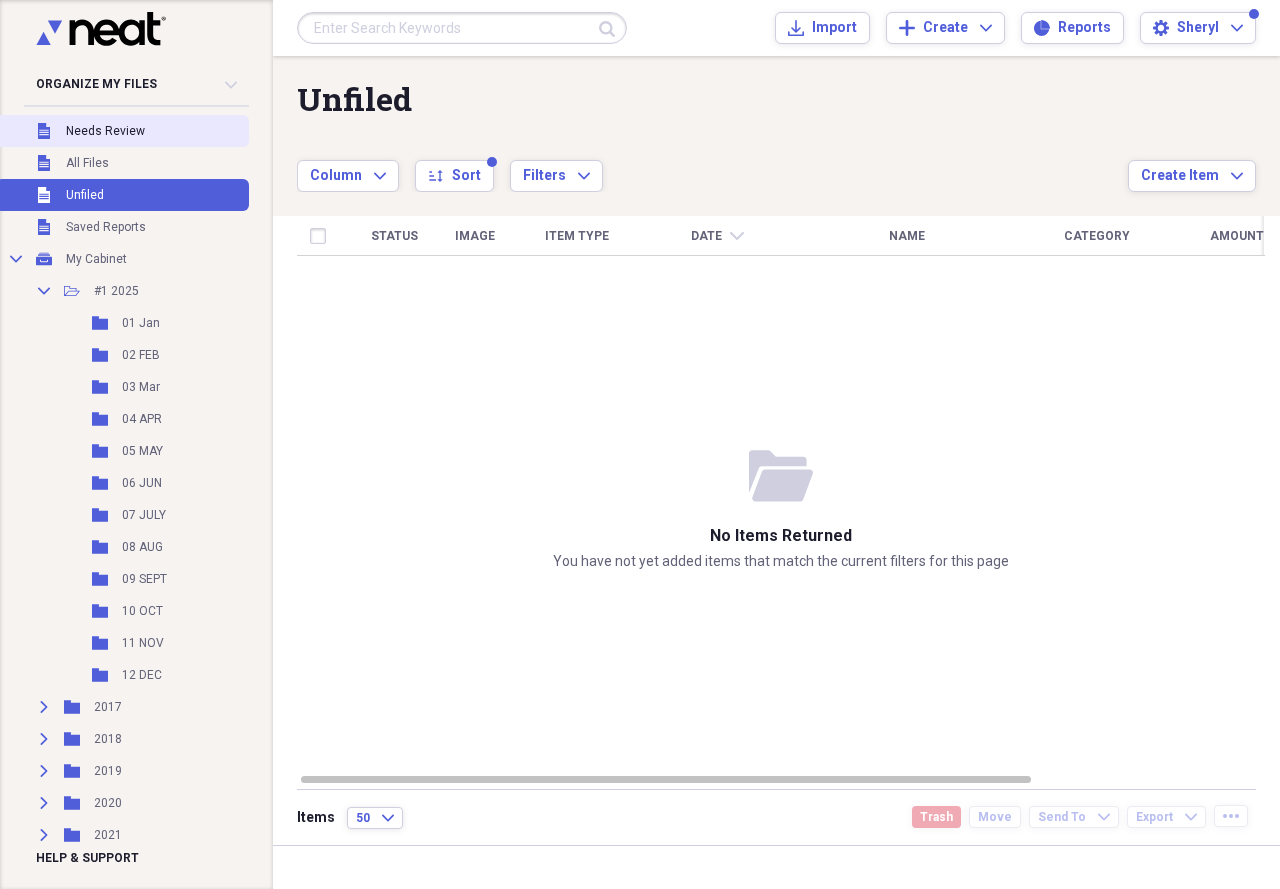 click on "Unfiled Needs Review" at bounding box center [122, 131] 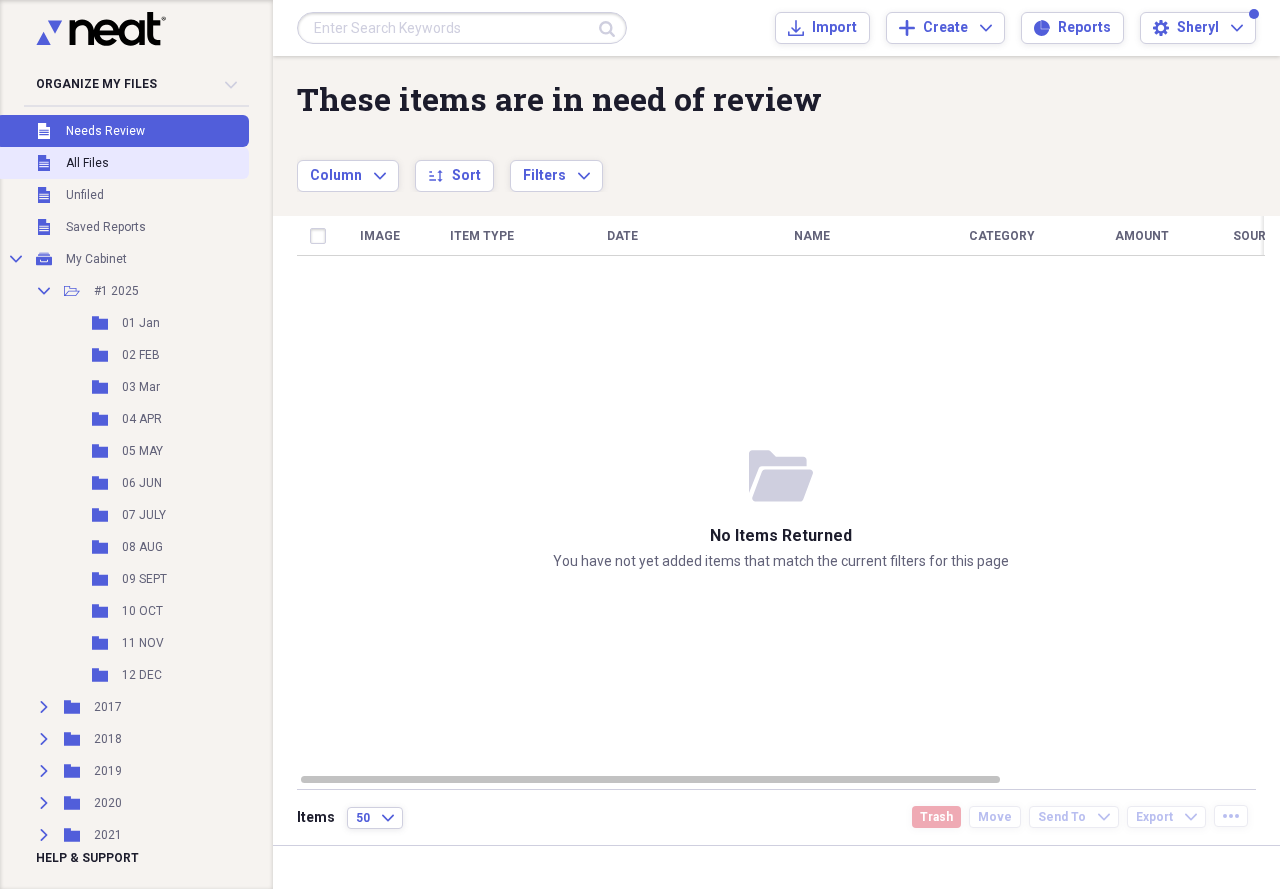 click on "Unfiled All Files" at bounding box center [122, 163] 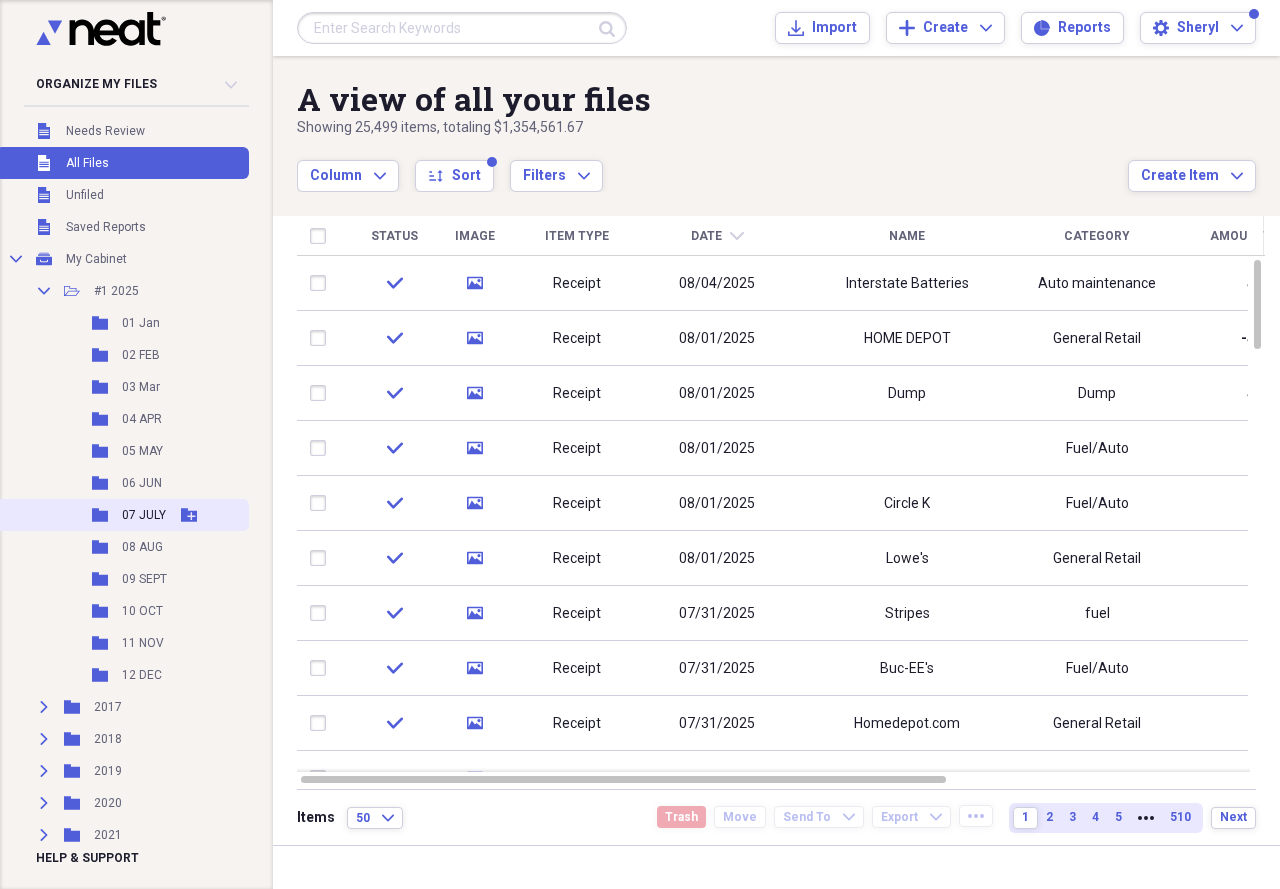 click on "07 JULY" at bounding box center [144, 515] 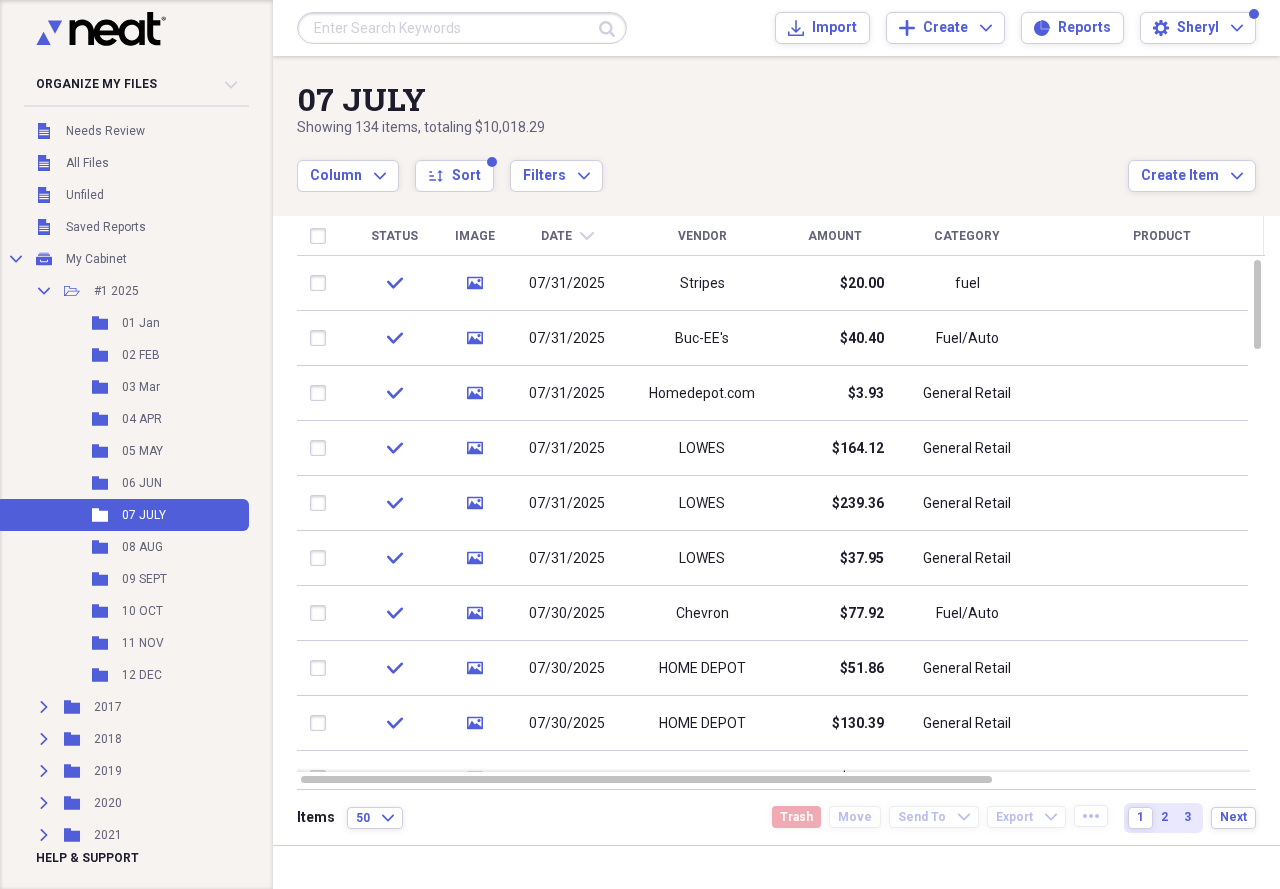 click on "Date chevron-down" at bounding box center (567, 236) 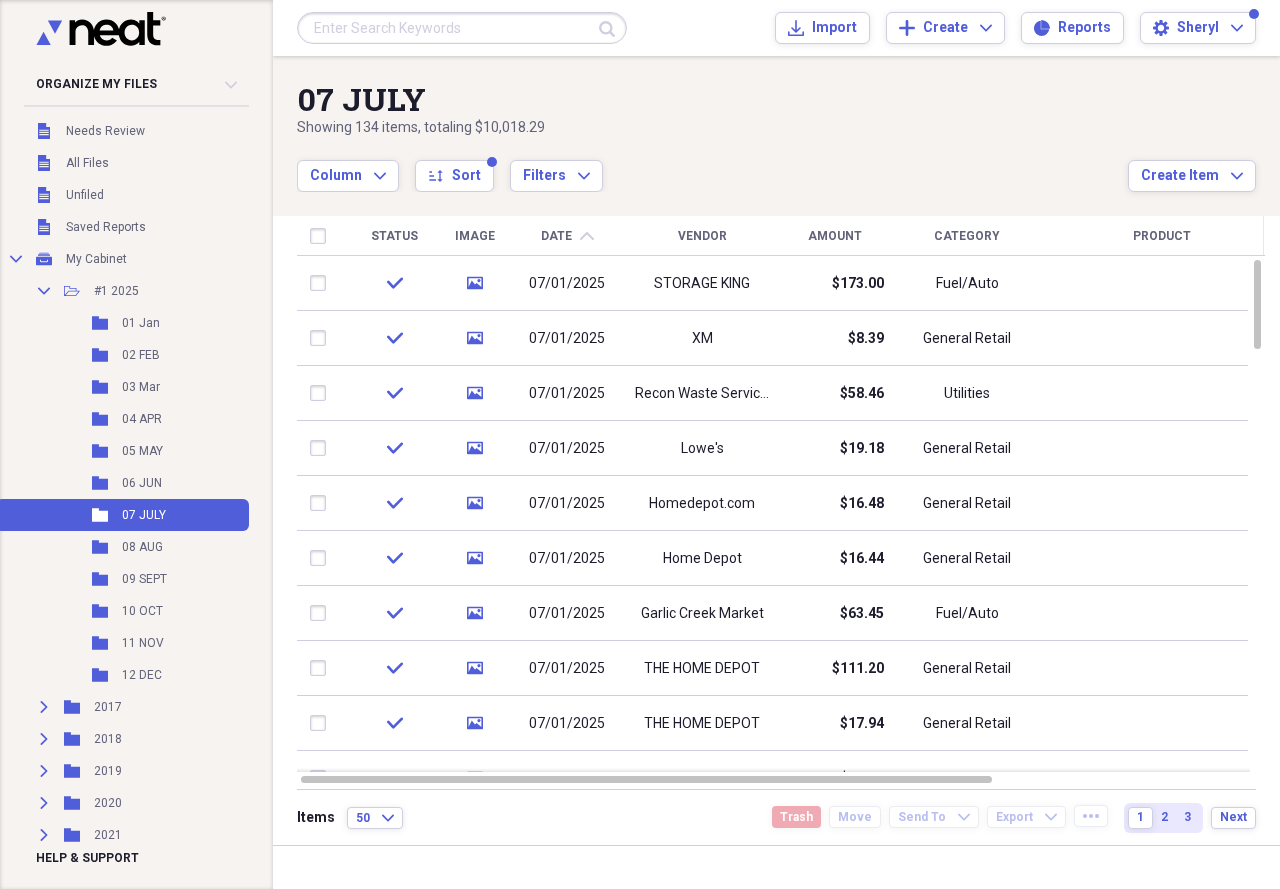 click on "Date chevron-up" at bounding box center (567, 236) 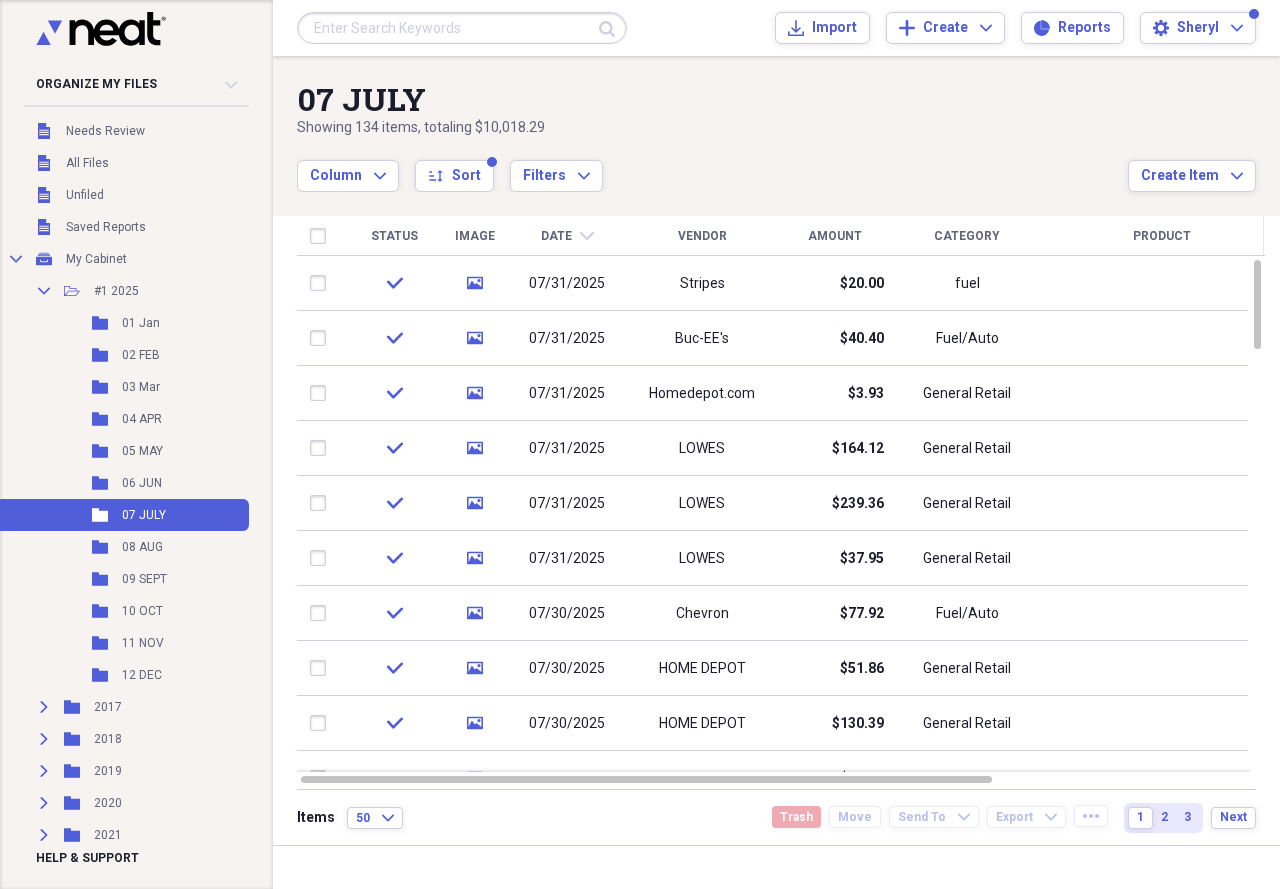click at bounding box center (462, 28) 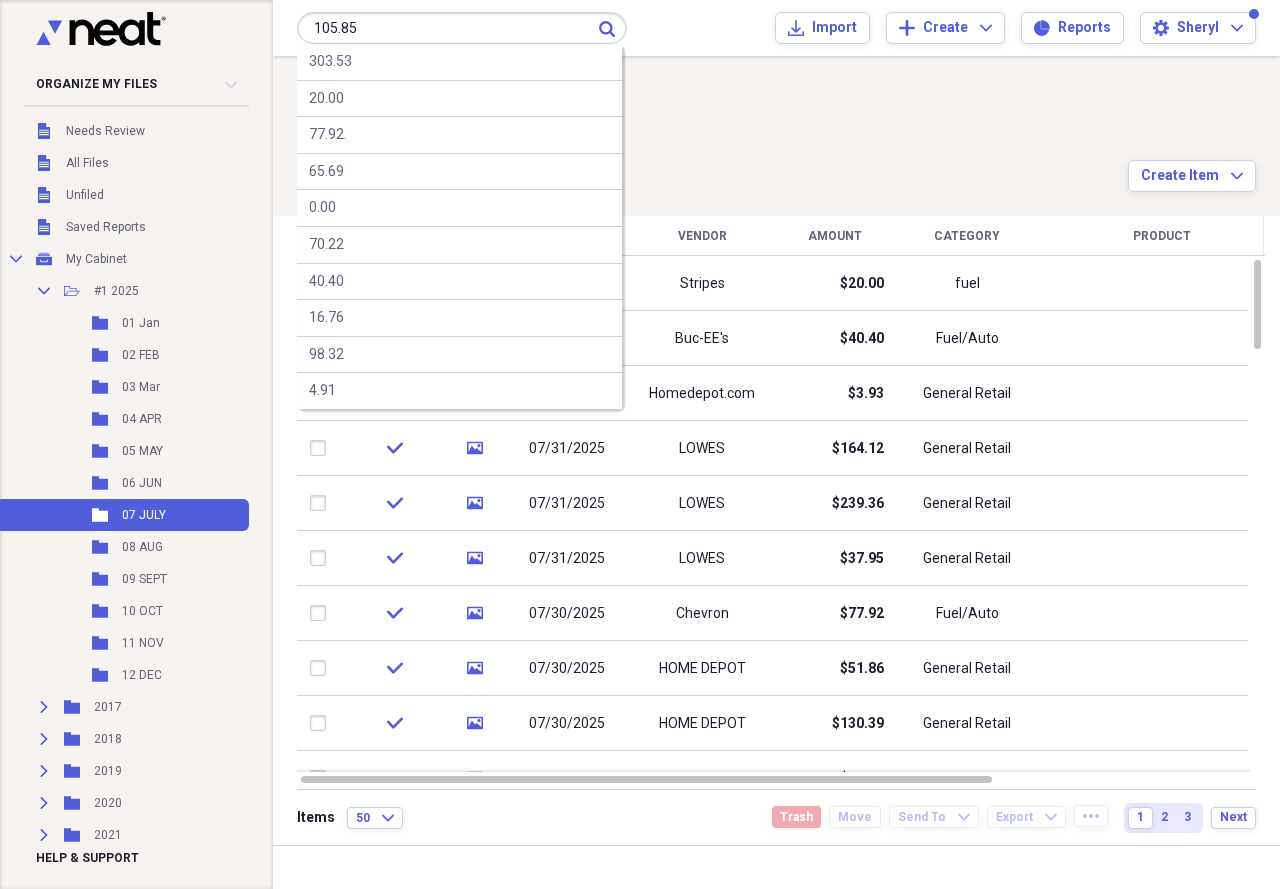 type on "105.85" 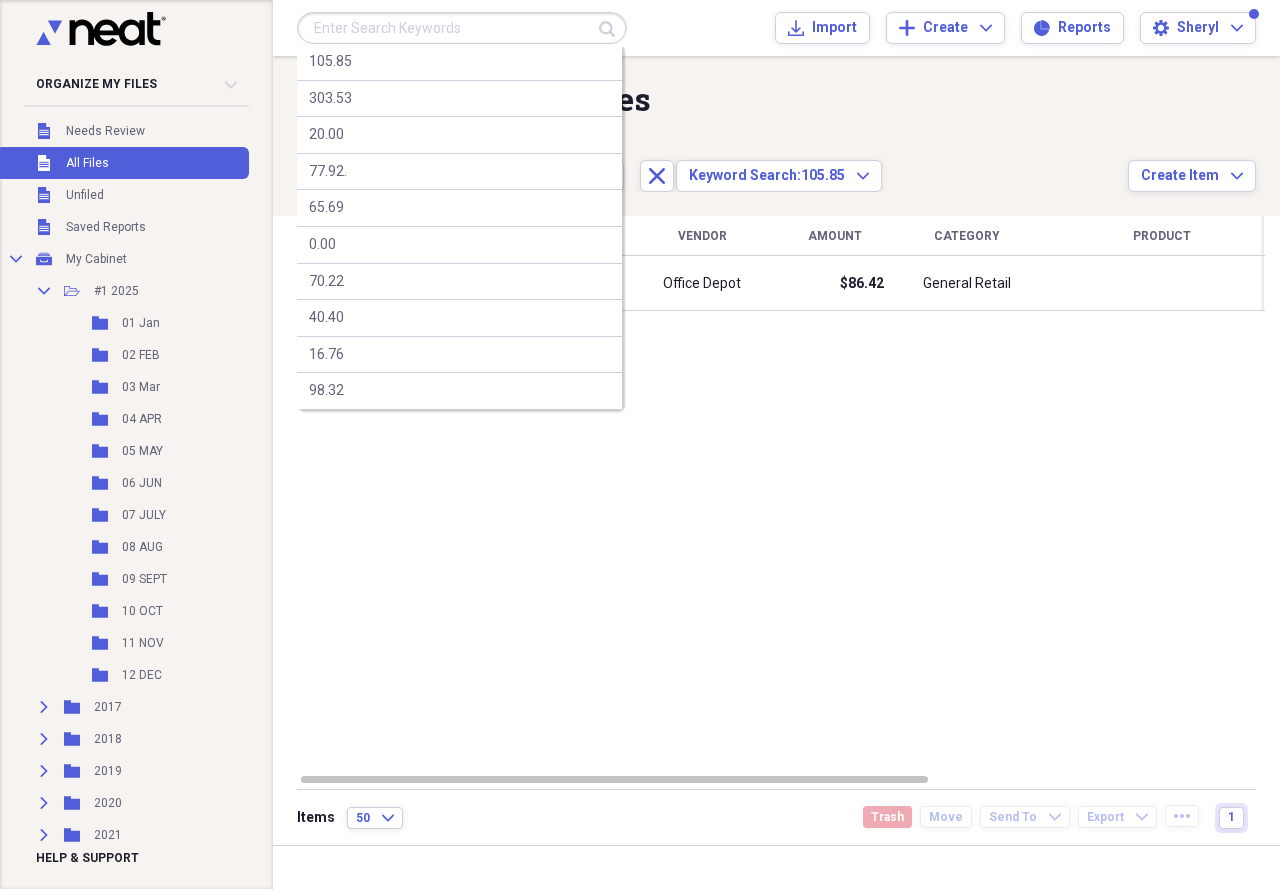 click at bounding box center (462, 28) 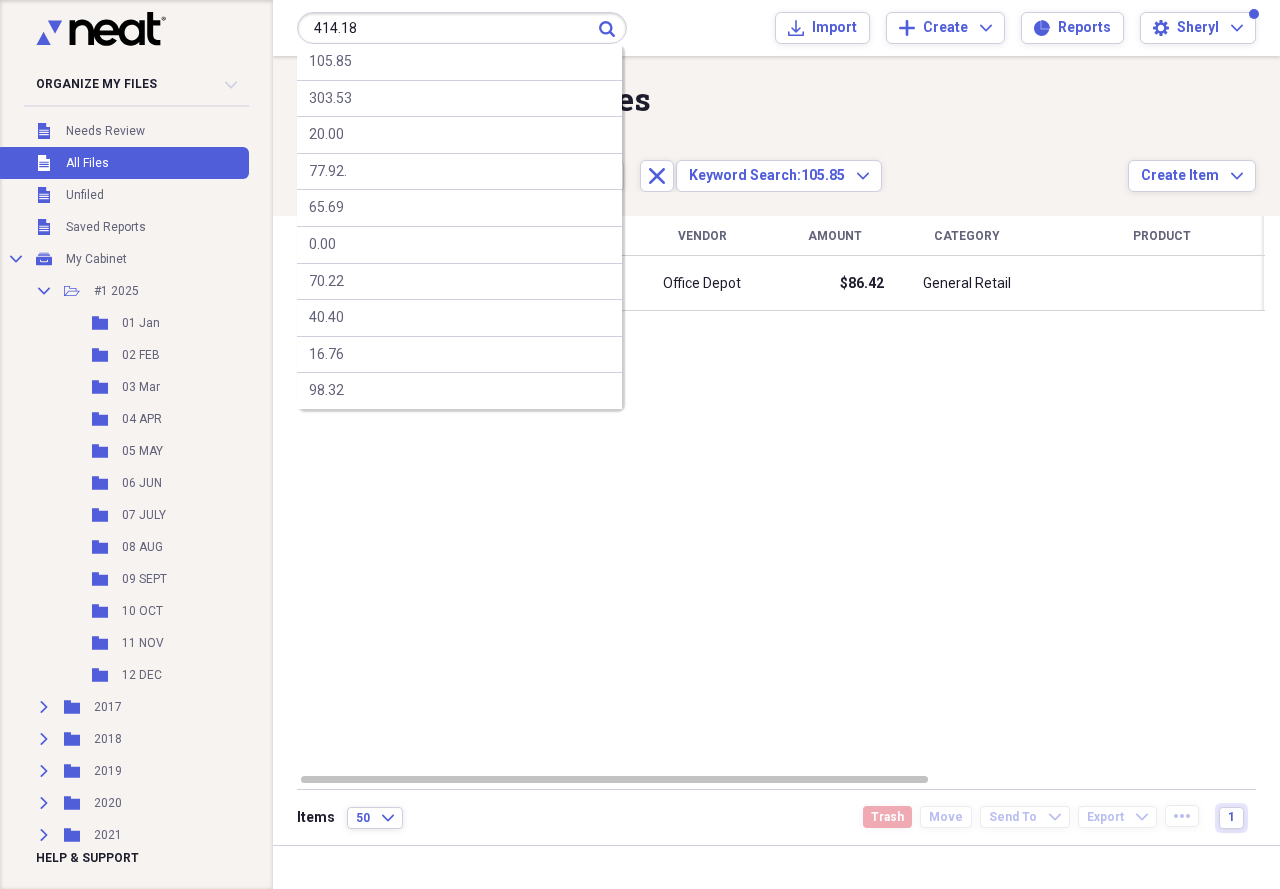 type on "414.18" 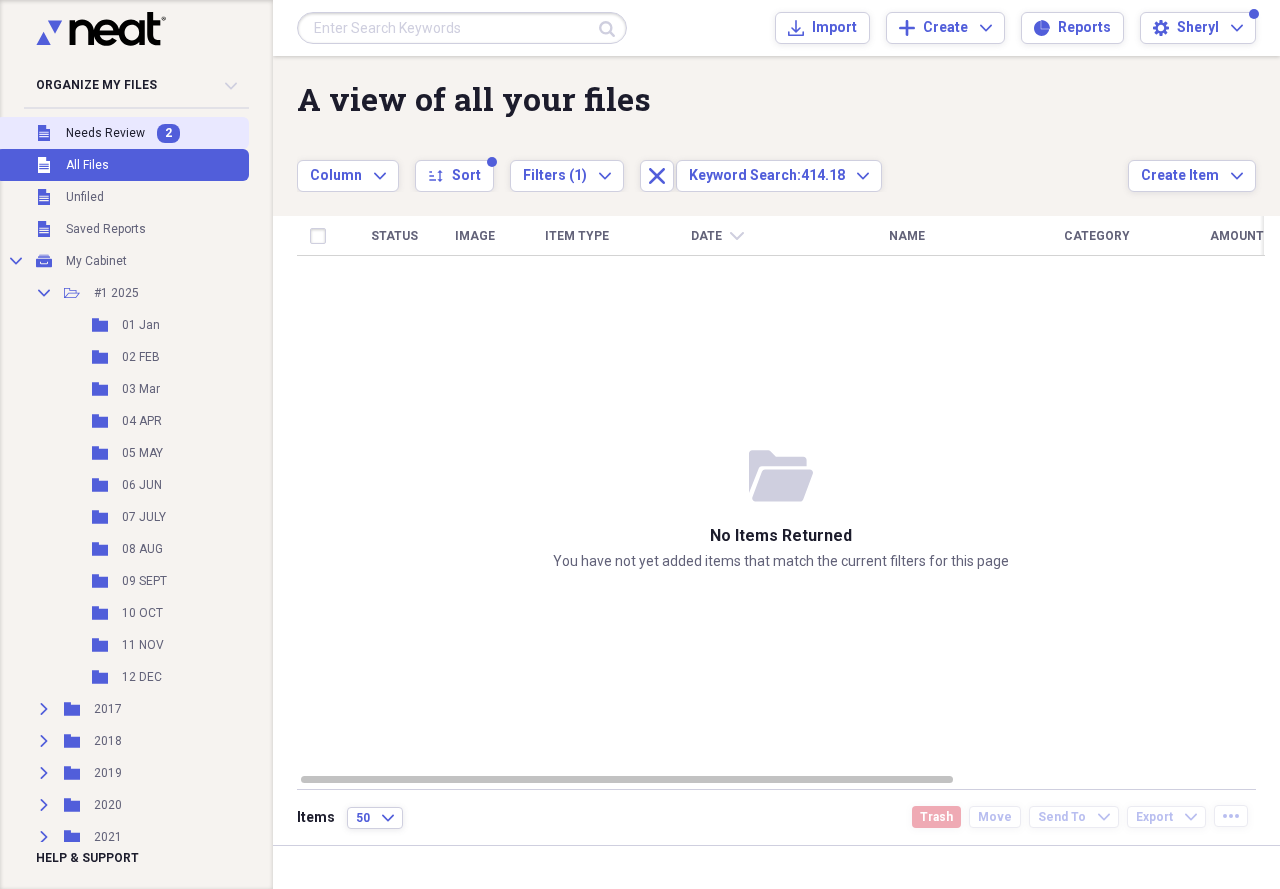 click on "Unfiled Needs Review 2" at bounding box center [122, 133] 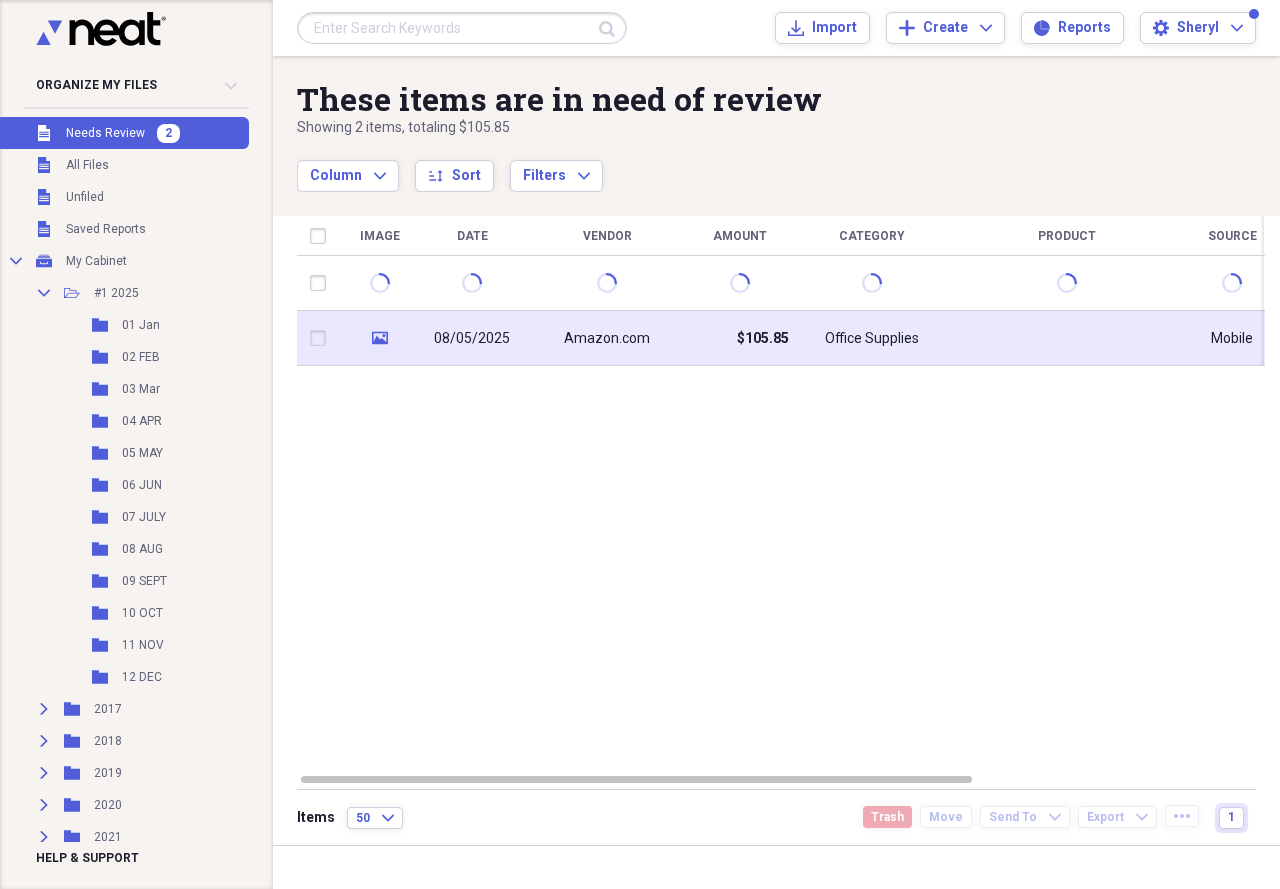 click on "Amazon.com" at bounding box center (607, 338) 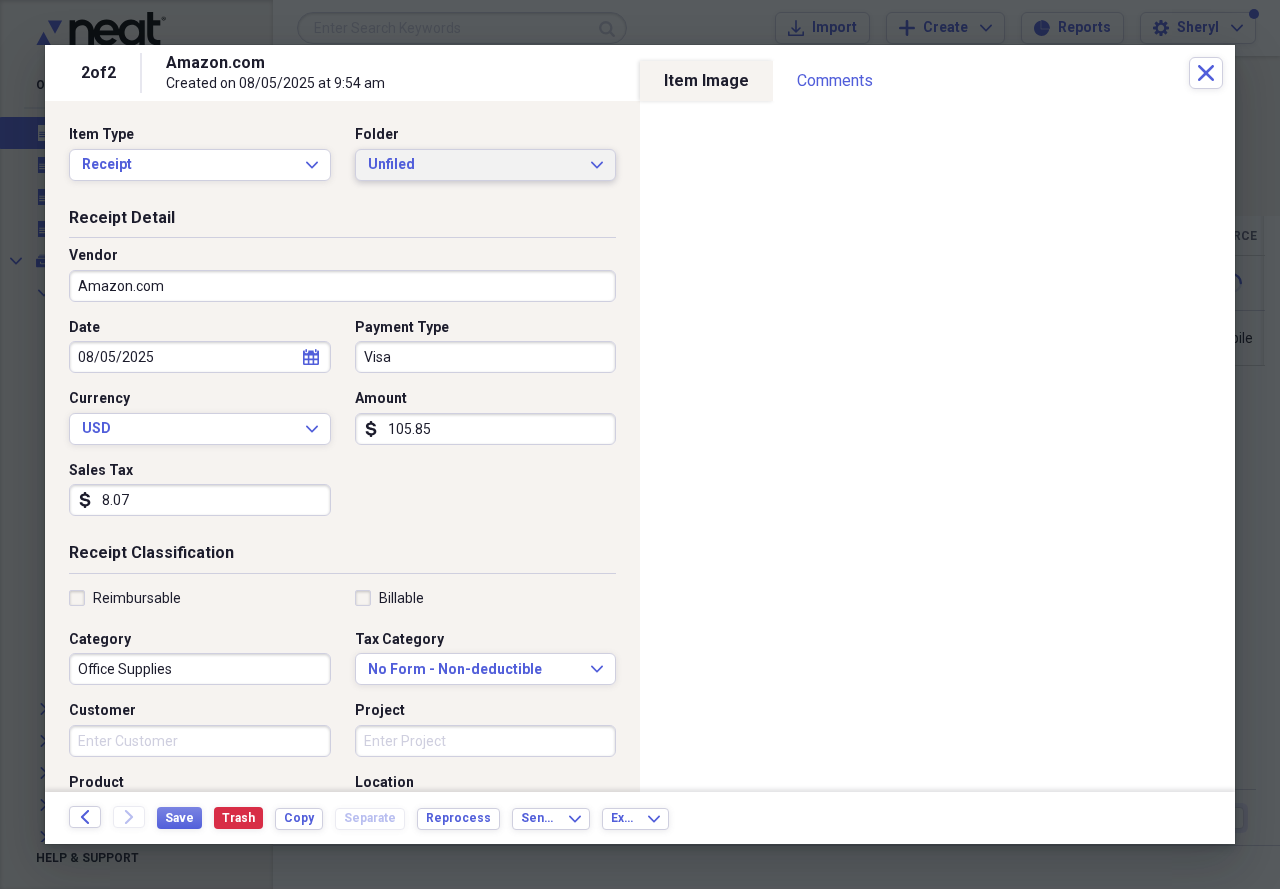 click on "Unfiled" at bounding box center (474, 165) 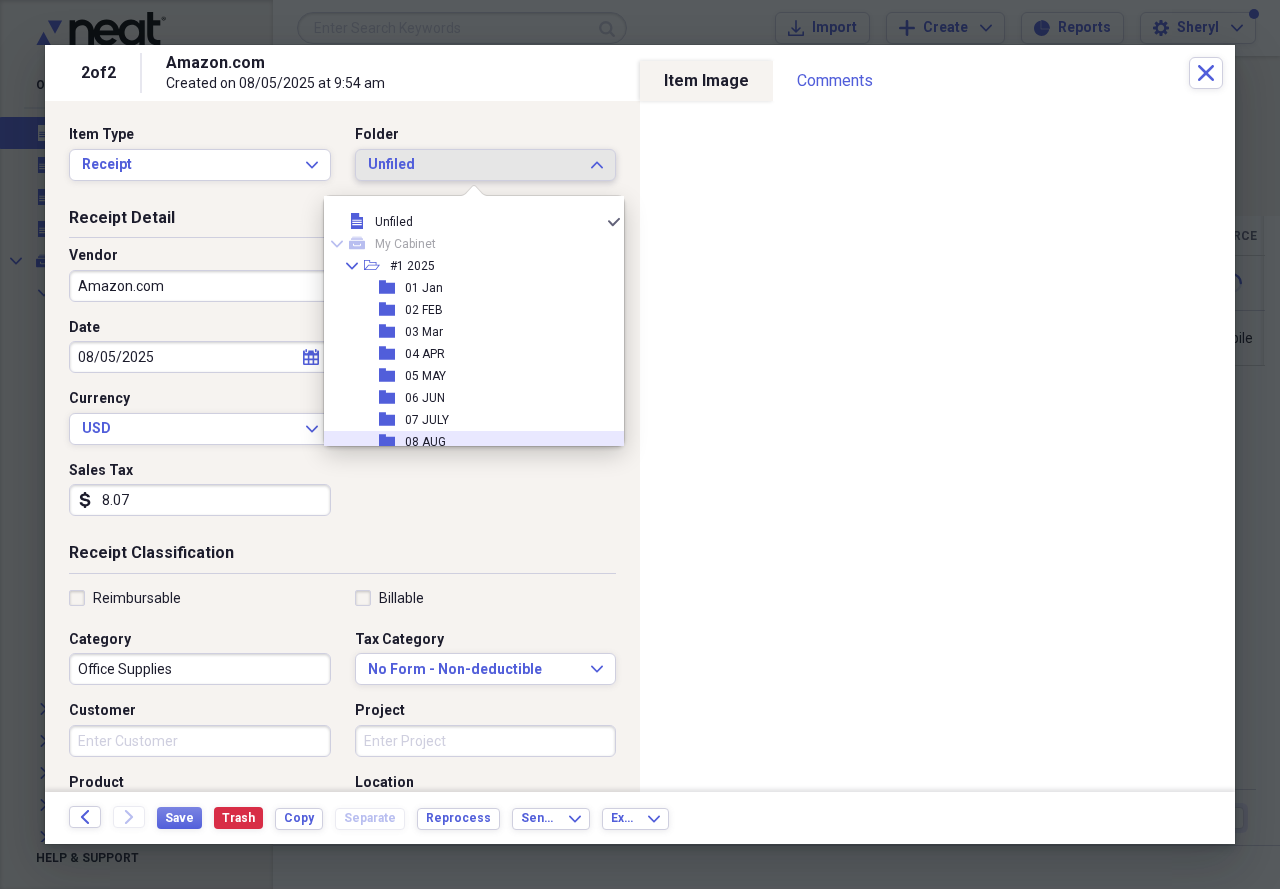 click 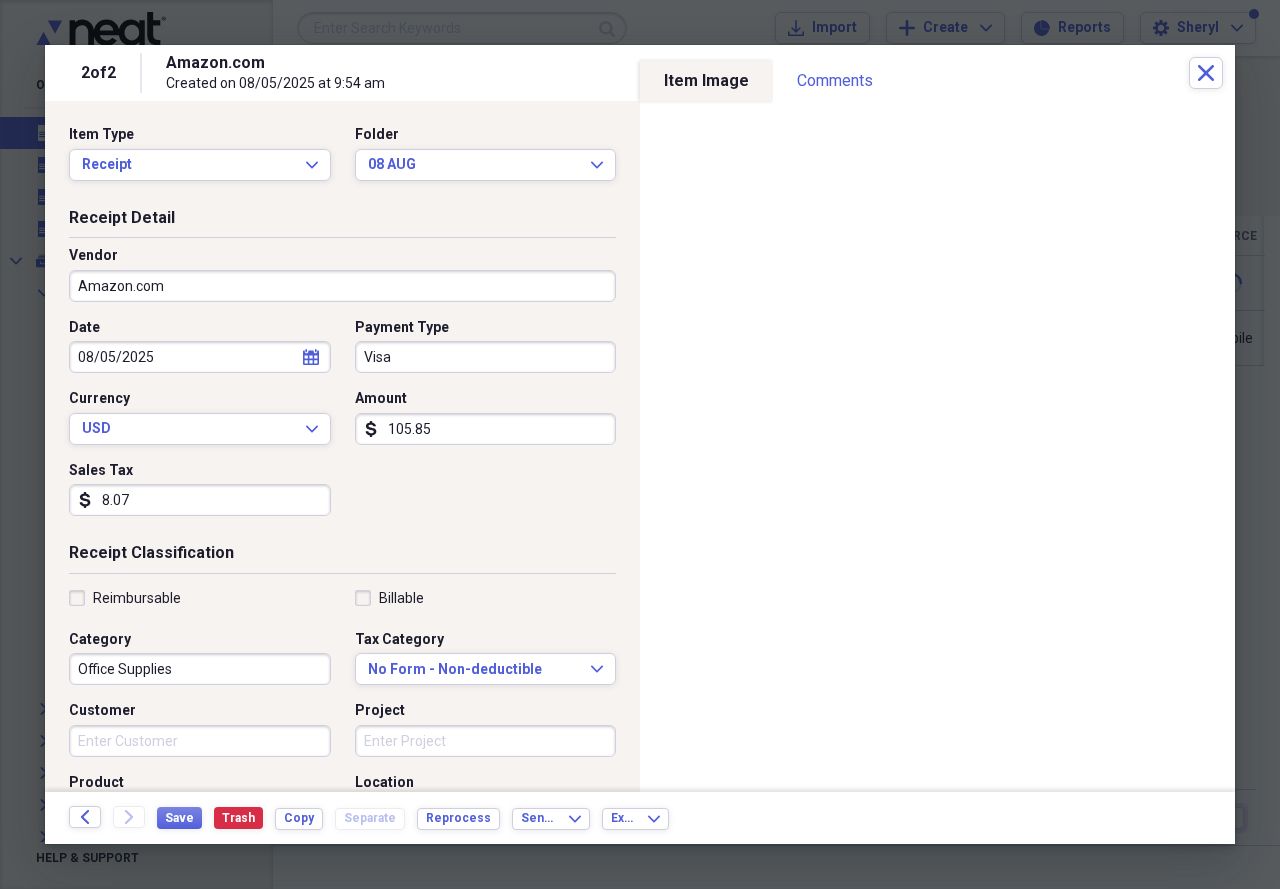 click on "Office Supplies" at bounding box center (200, 669) 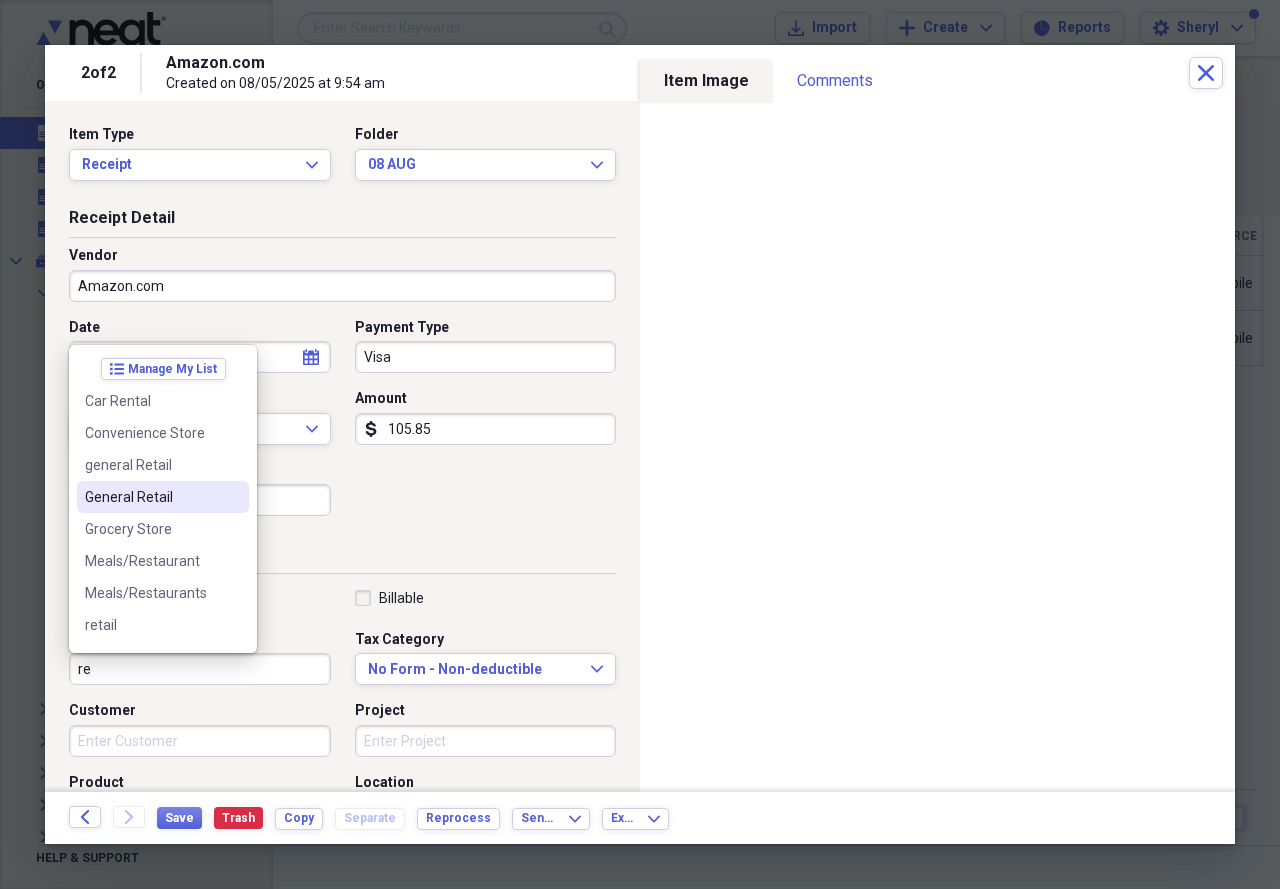 click on "General Retail" at bounding box center [151, 497] 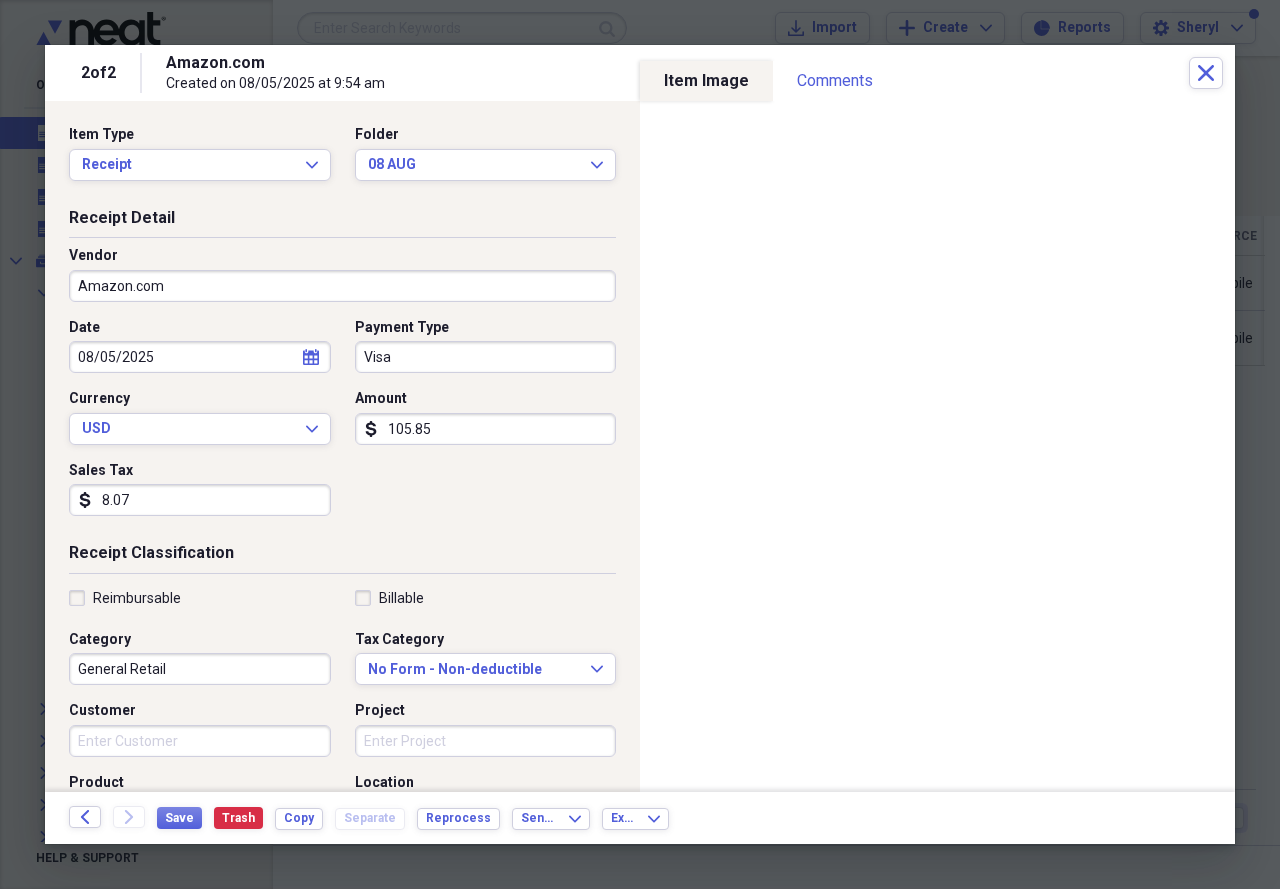 click on "General Retail" at bounding box center (200, 669) 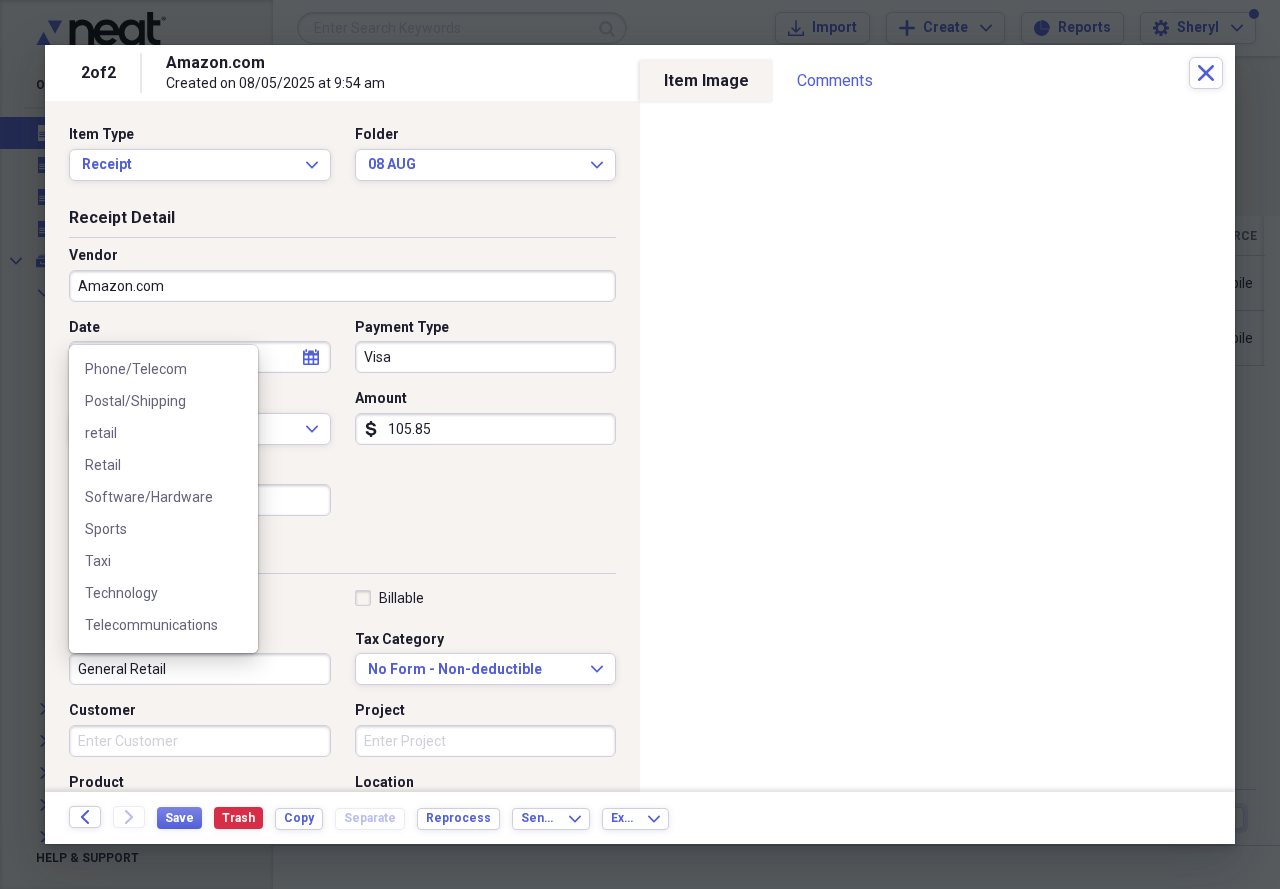 scroll, scrollTop: 892, scrollLeft: 0, axis: vertical 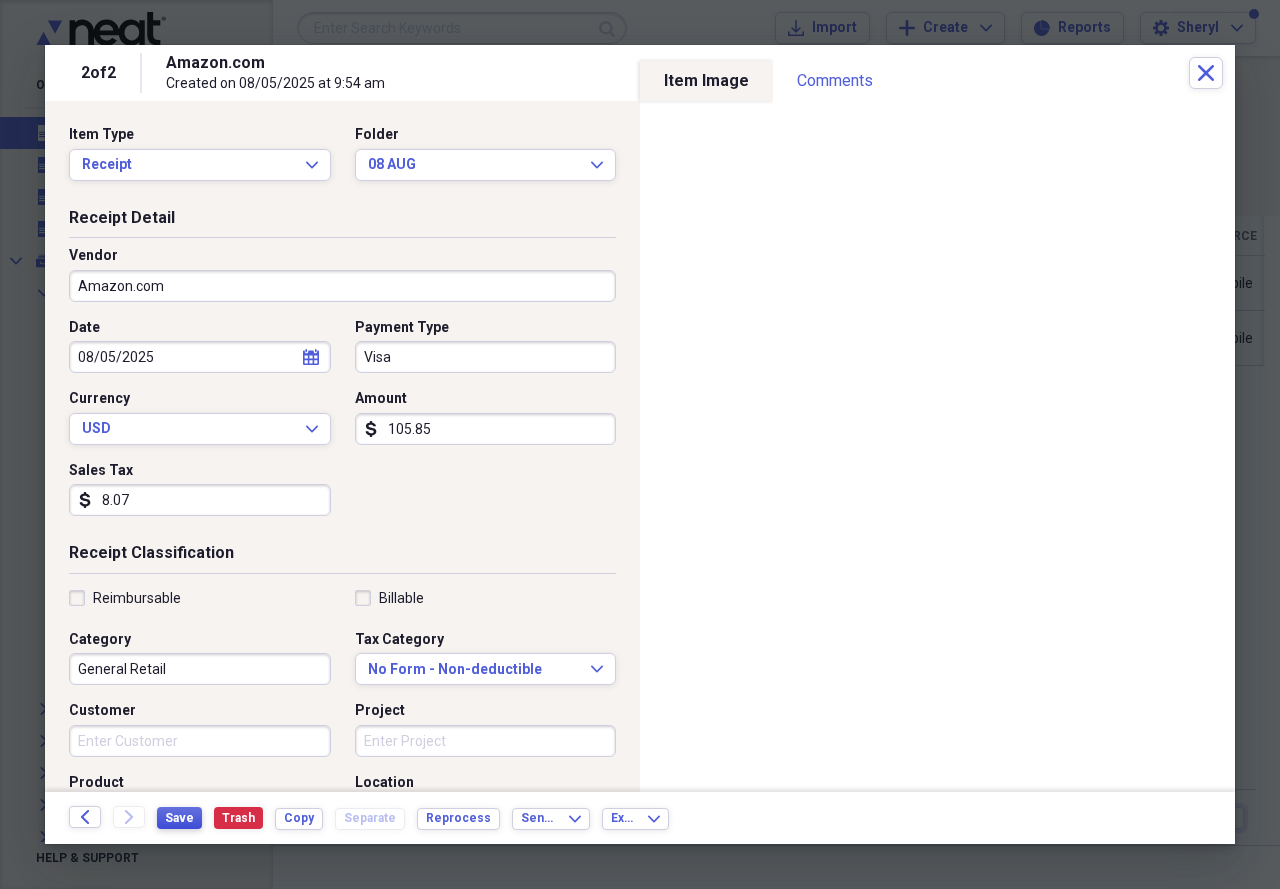 click on "Save" at bounding box center [179, 818] 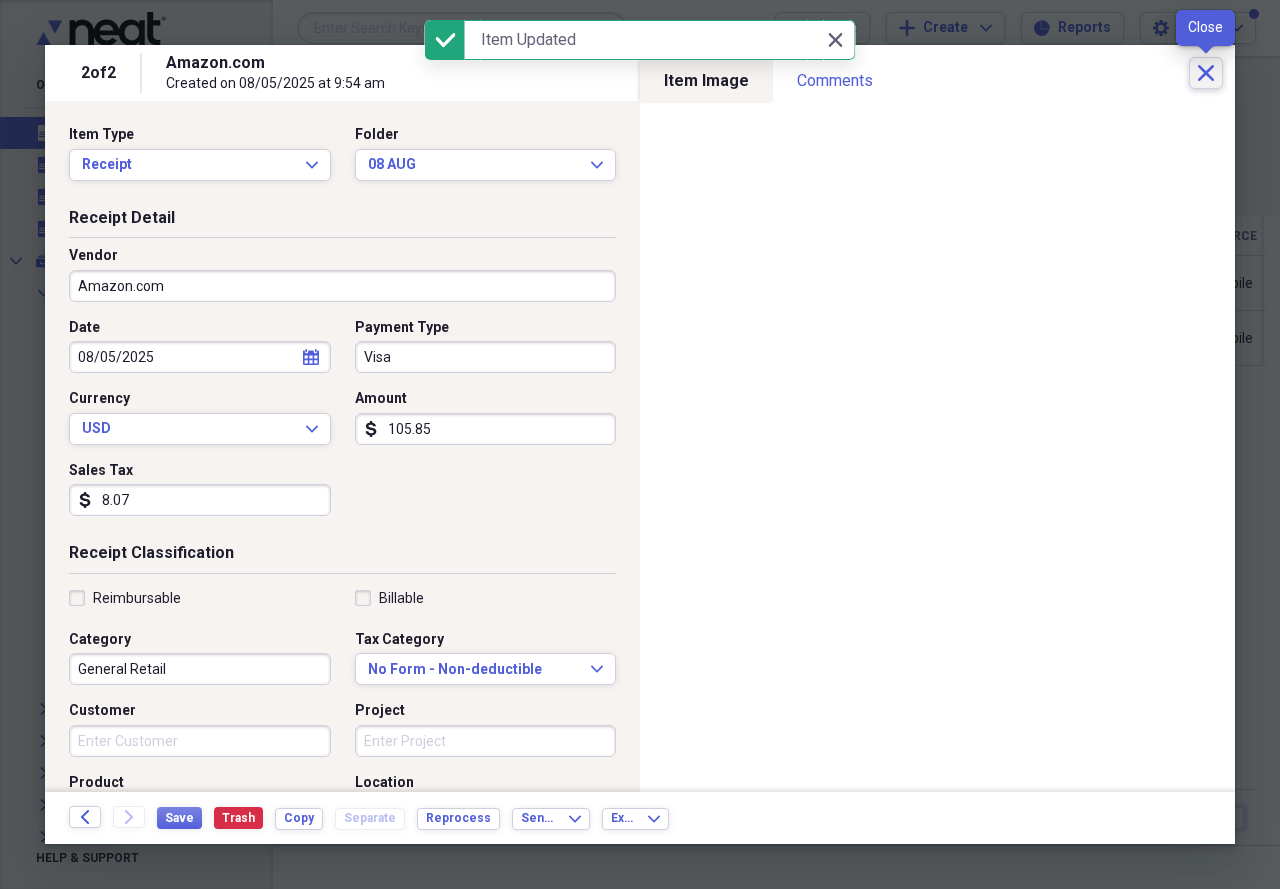 click on "Close" at bounding box center (1206, 73) 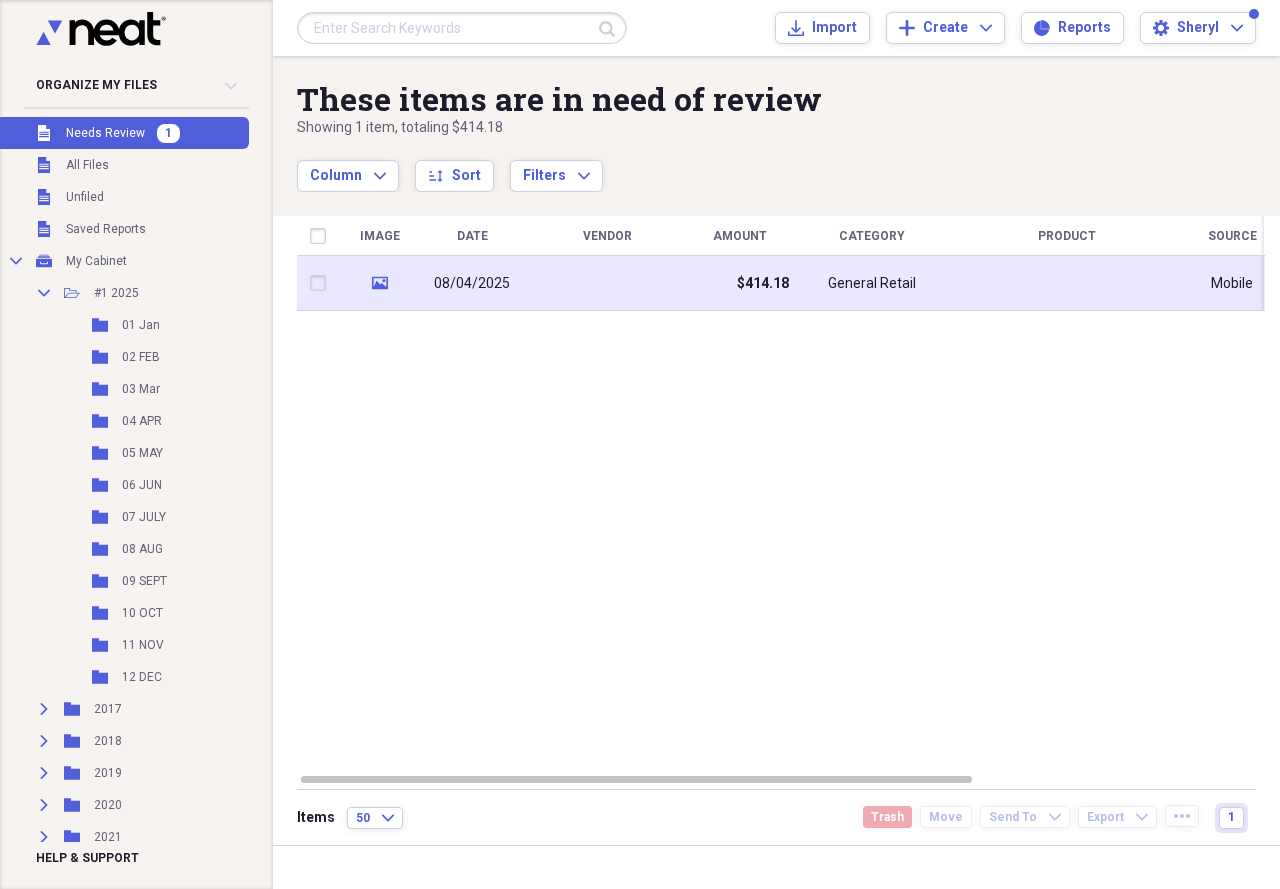click at bounding box center [607, 283] 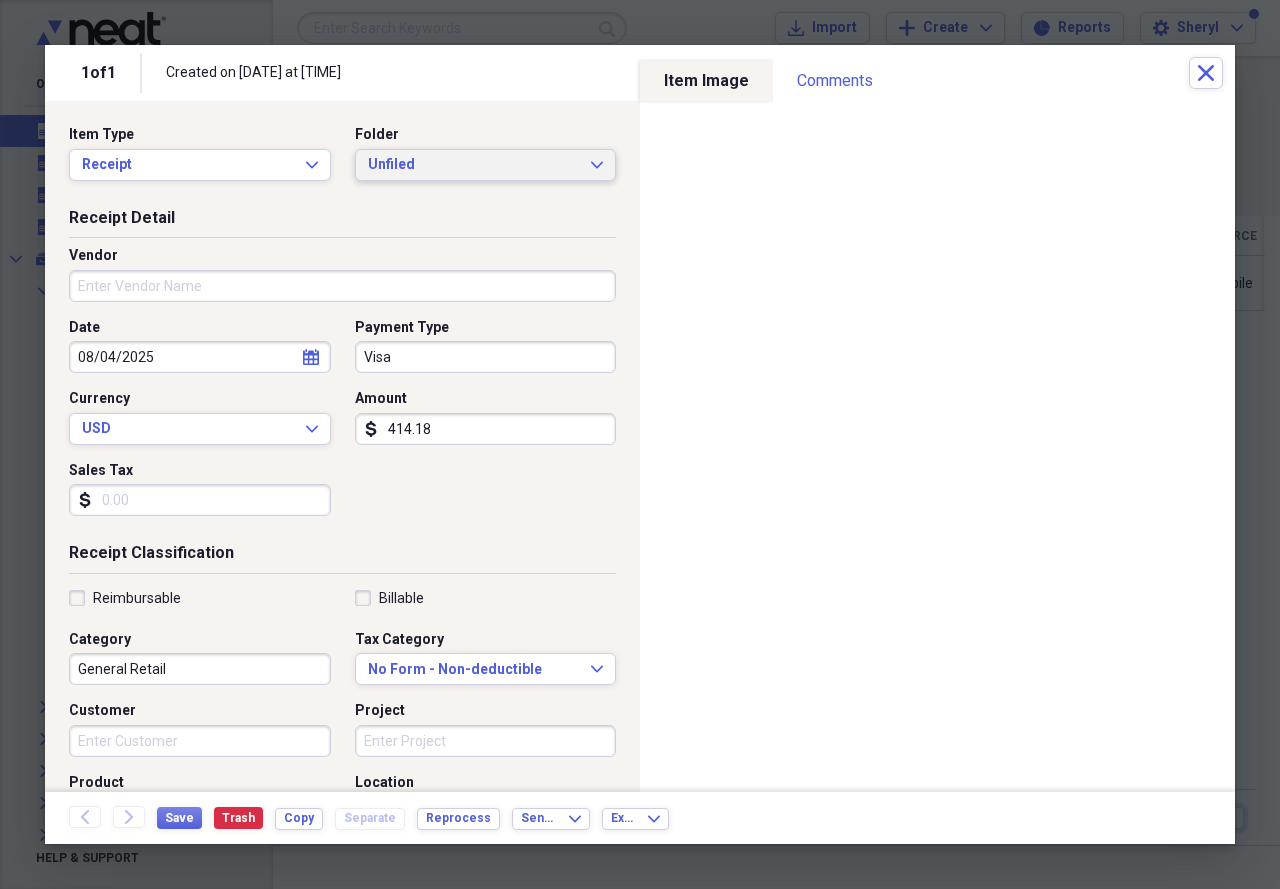 click on "Item Type Receipt Expand Folder Unfiled Expand" at bounding box center [342, 161] 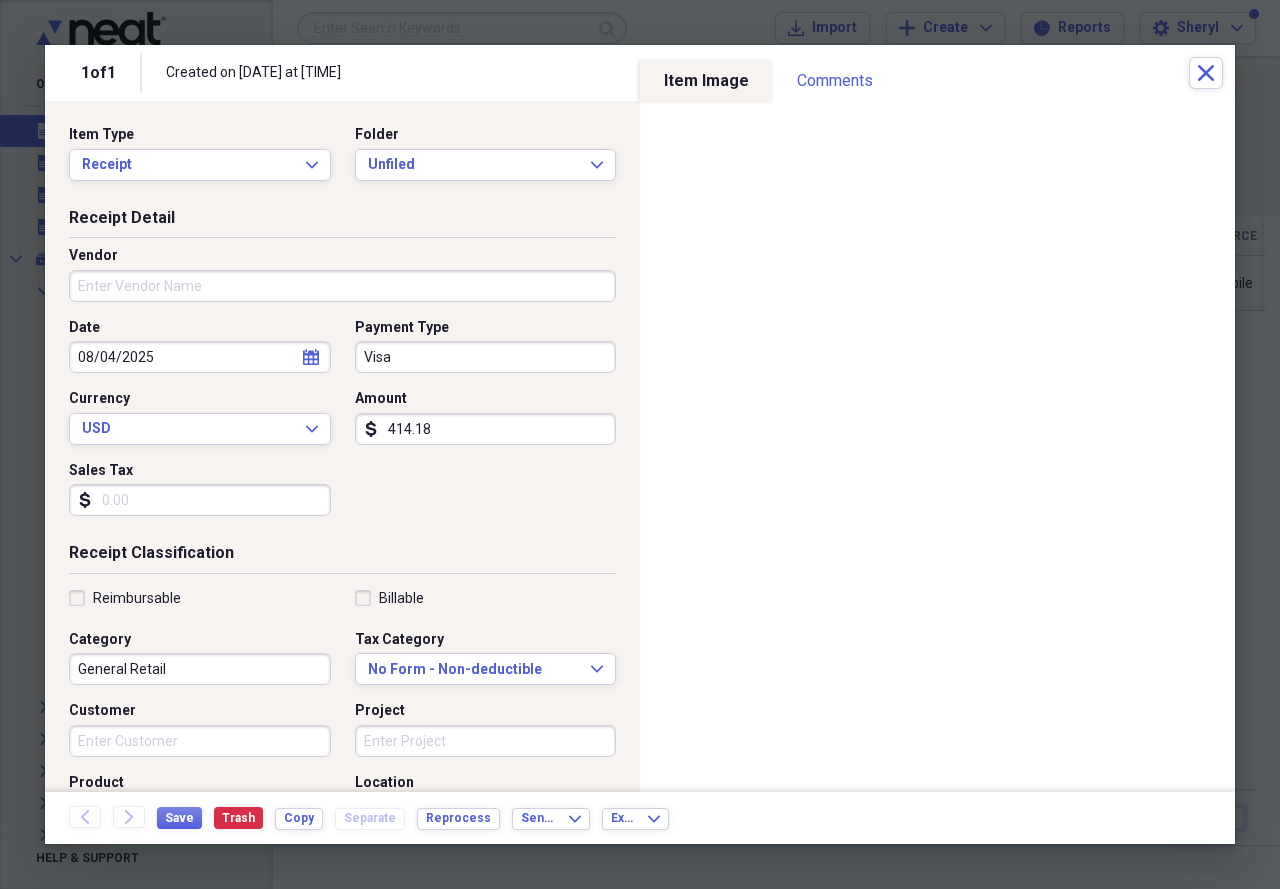 click on "Item Type Receipt Expand Folder Unfiled Expand" at bounding box center (342, 161) 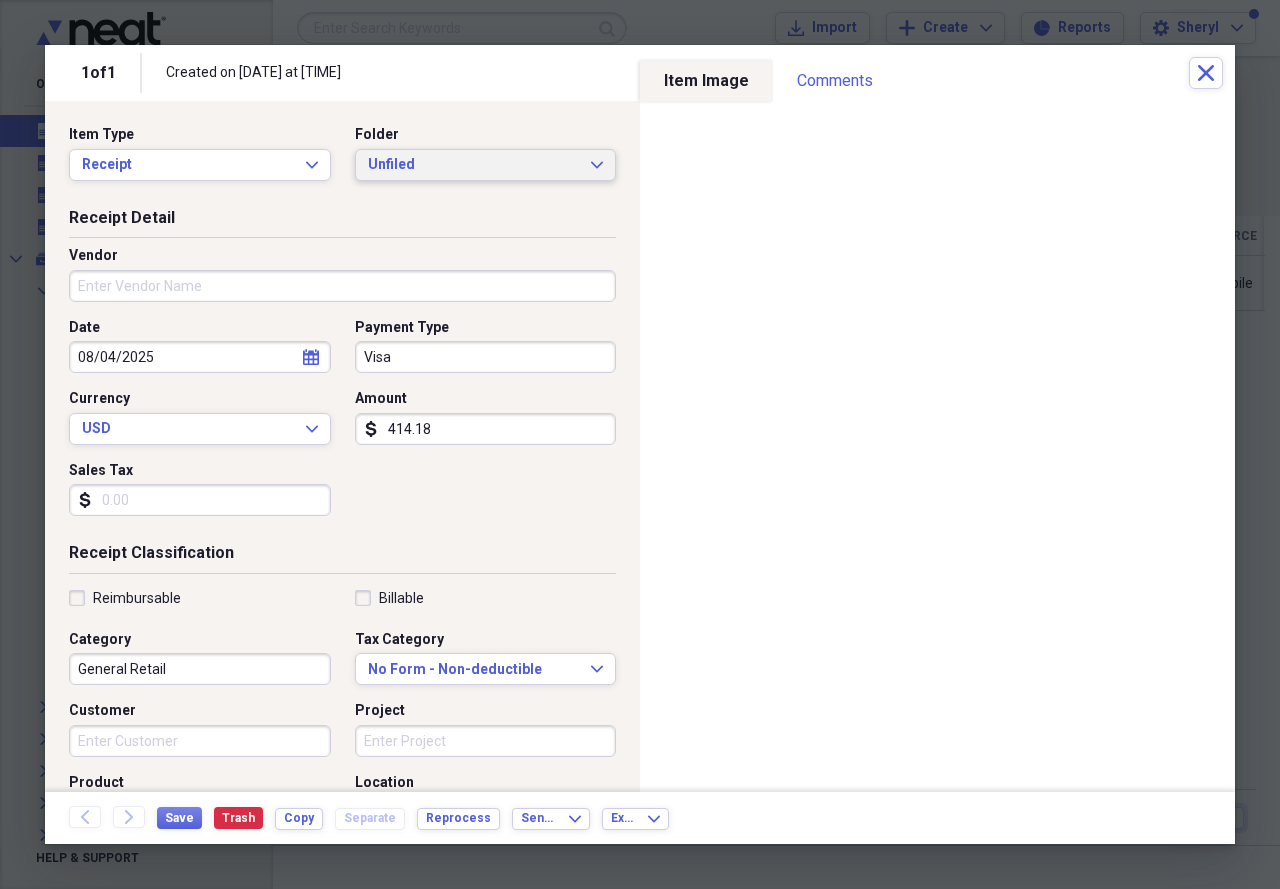 click on "Unfiled" at bounding box center [474, 165] 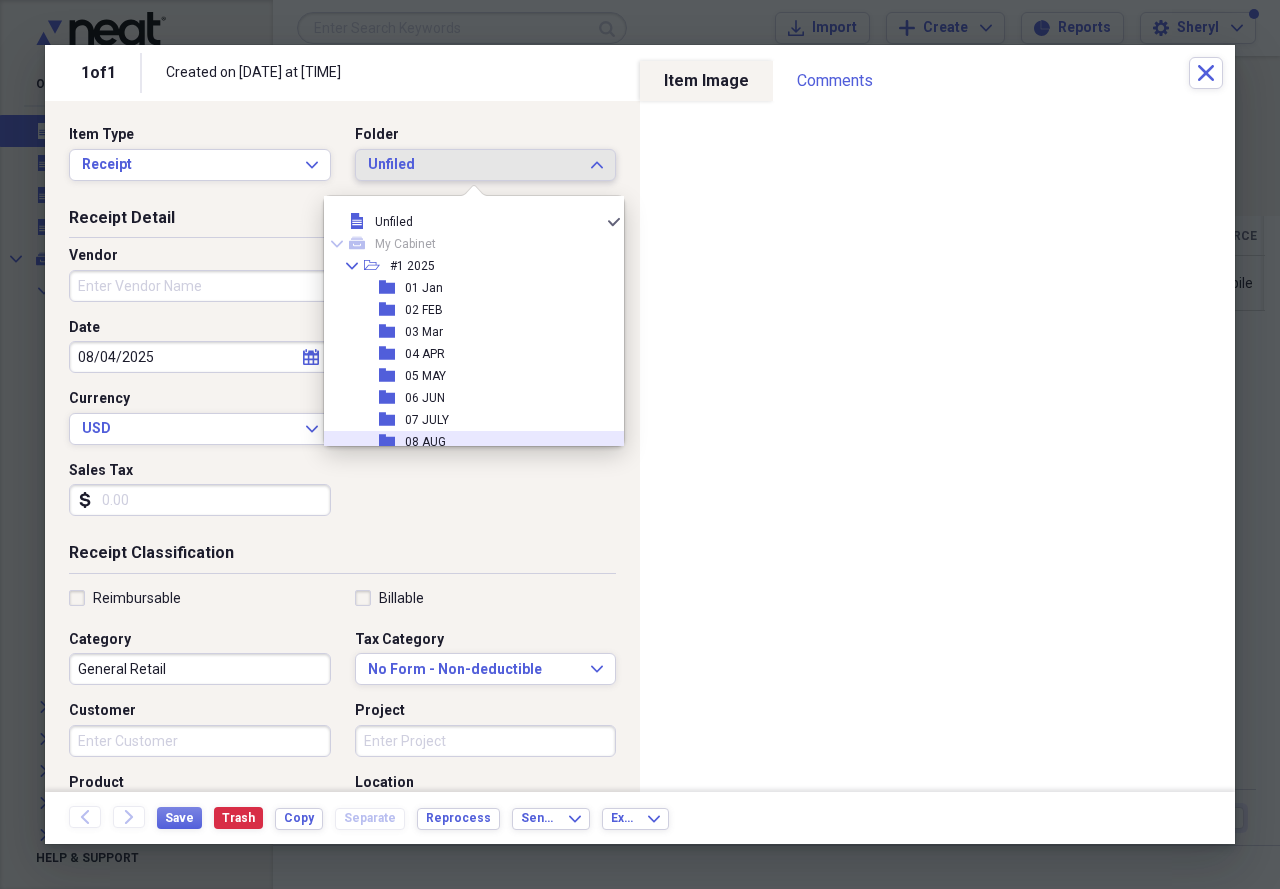 click on "08 AUG" at bounding box center [425, 442] 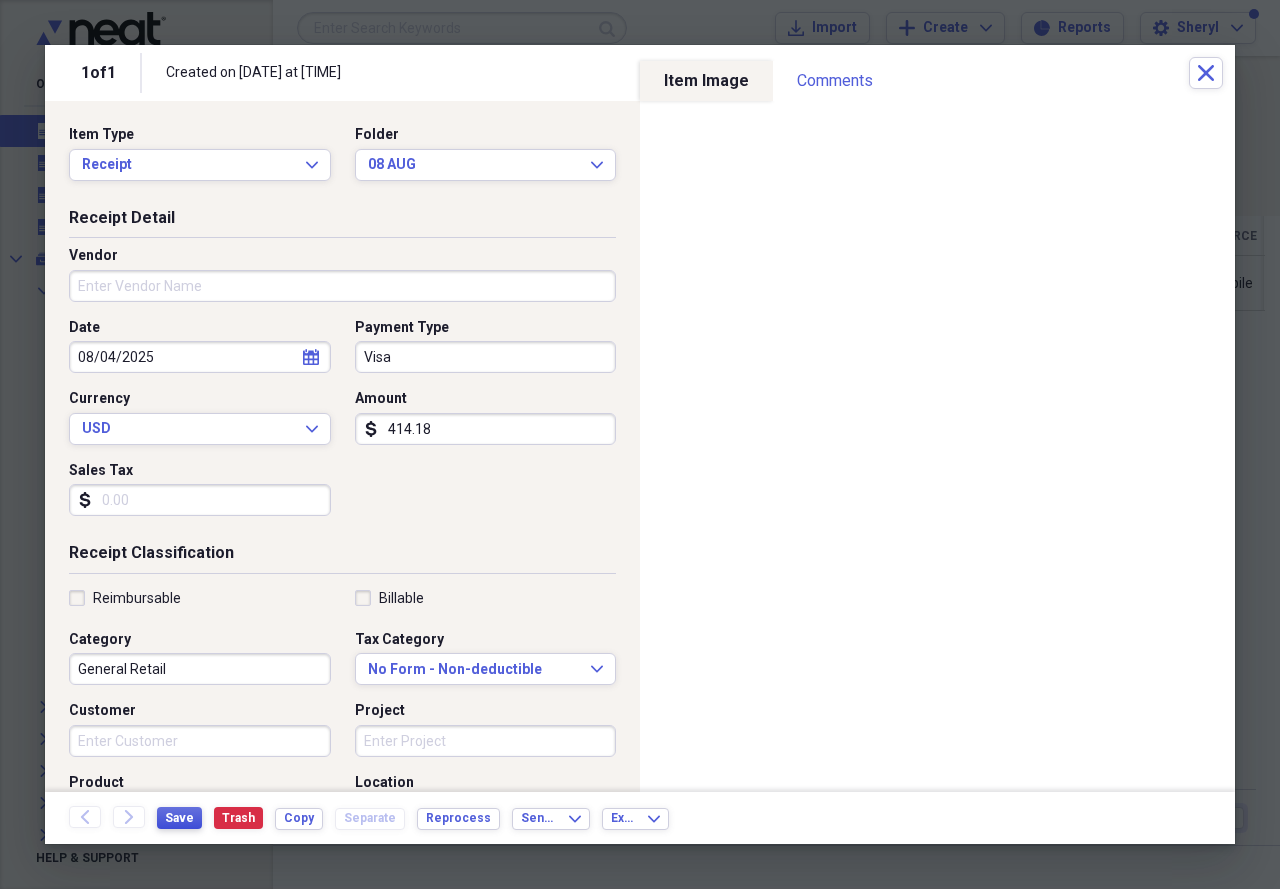 click on "Save" at bounding box center (179, 818) 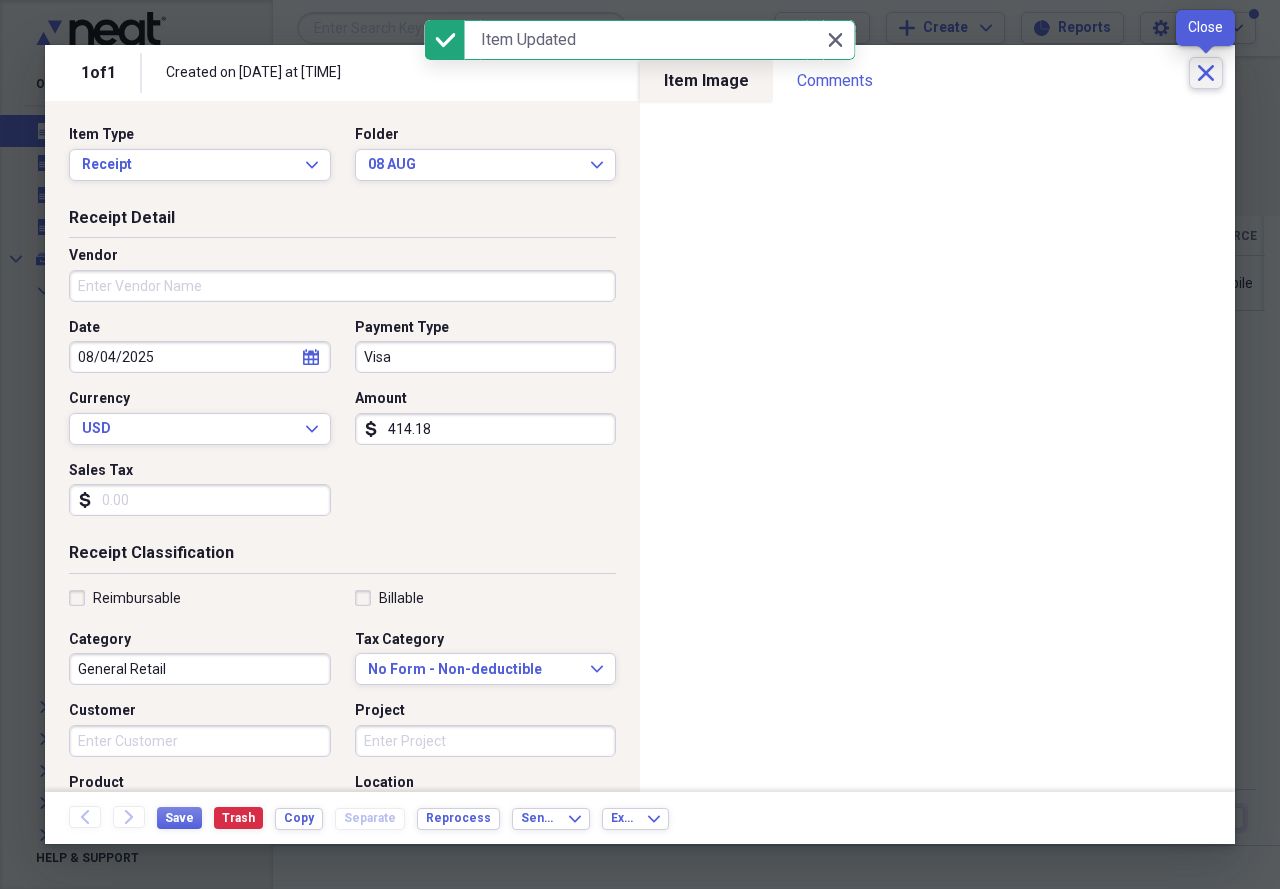 click on "Close" 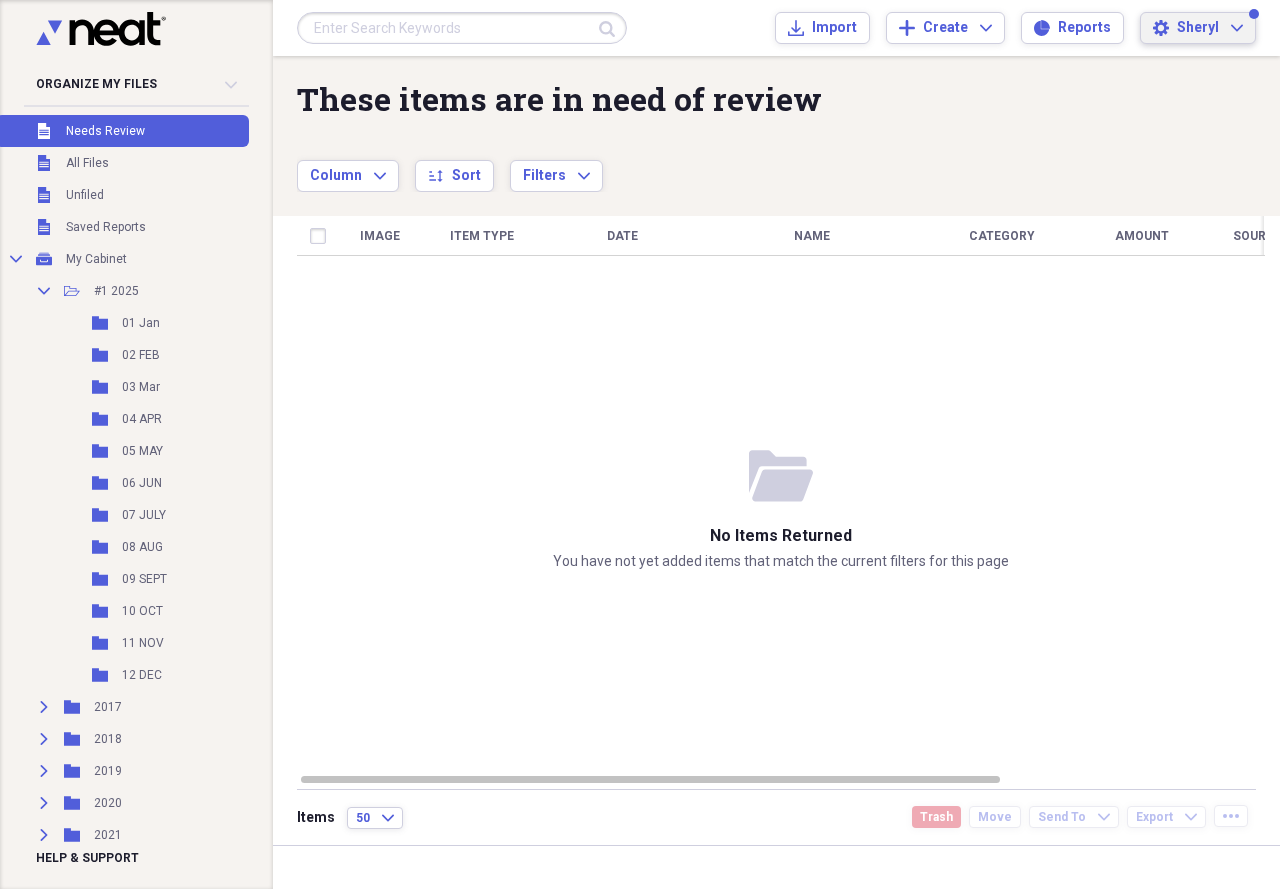 click on "Sheryl" at bounding box center (1198, 28) 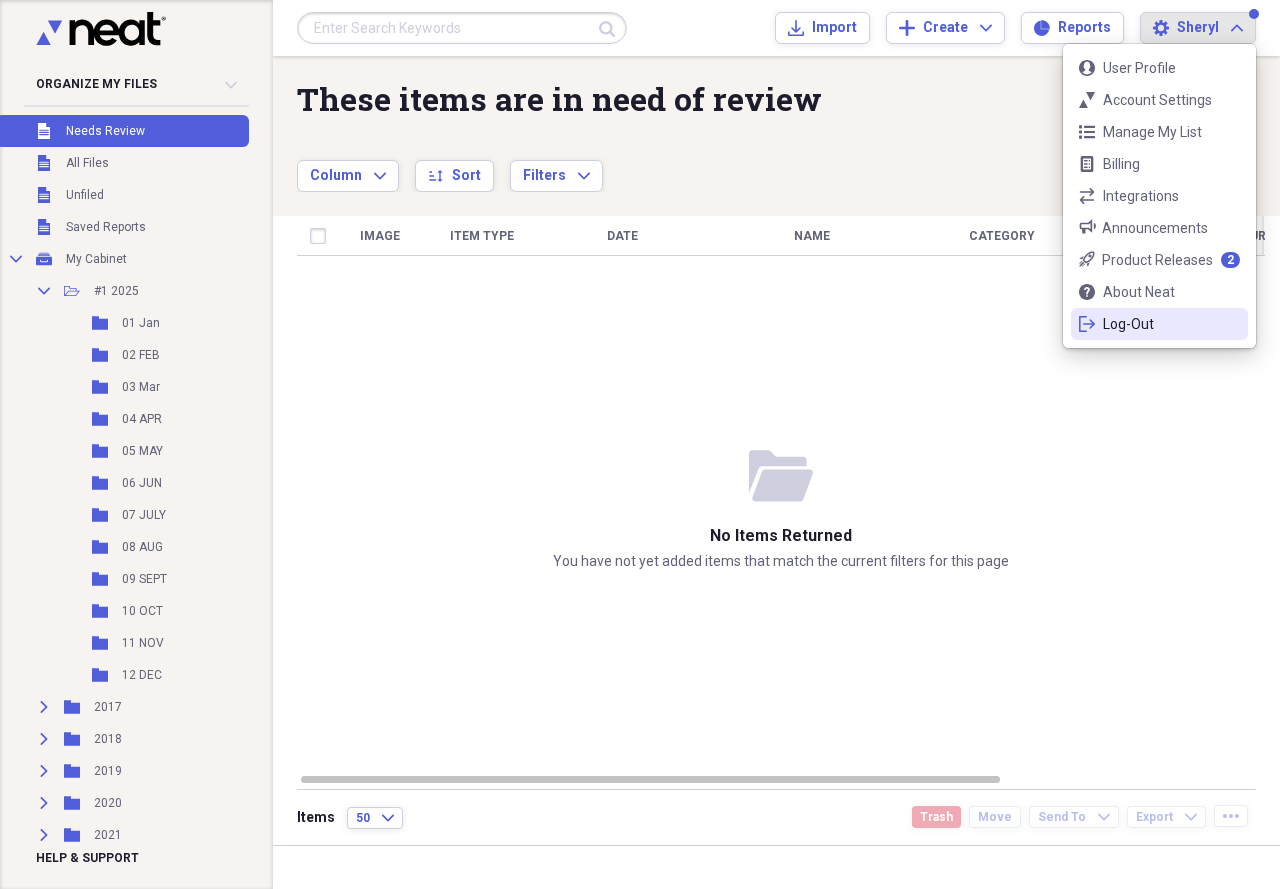 click on "logout Log-Out" at bounding box center [1159, 324] 